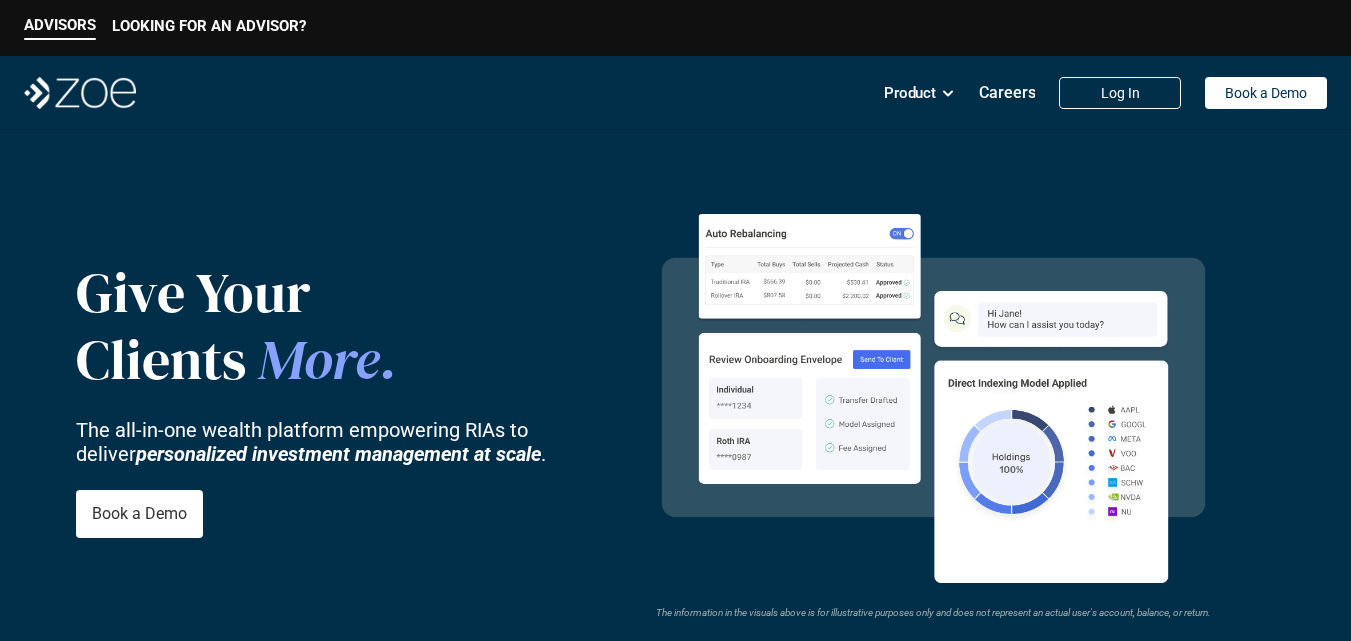 scroll, scrollTop: 0, scrollLeft: 0, axis: both 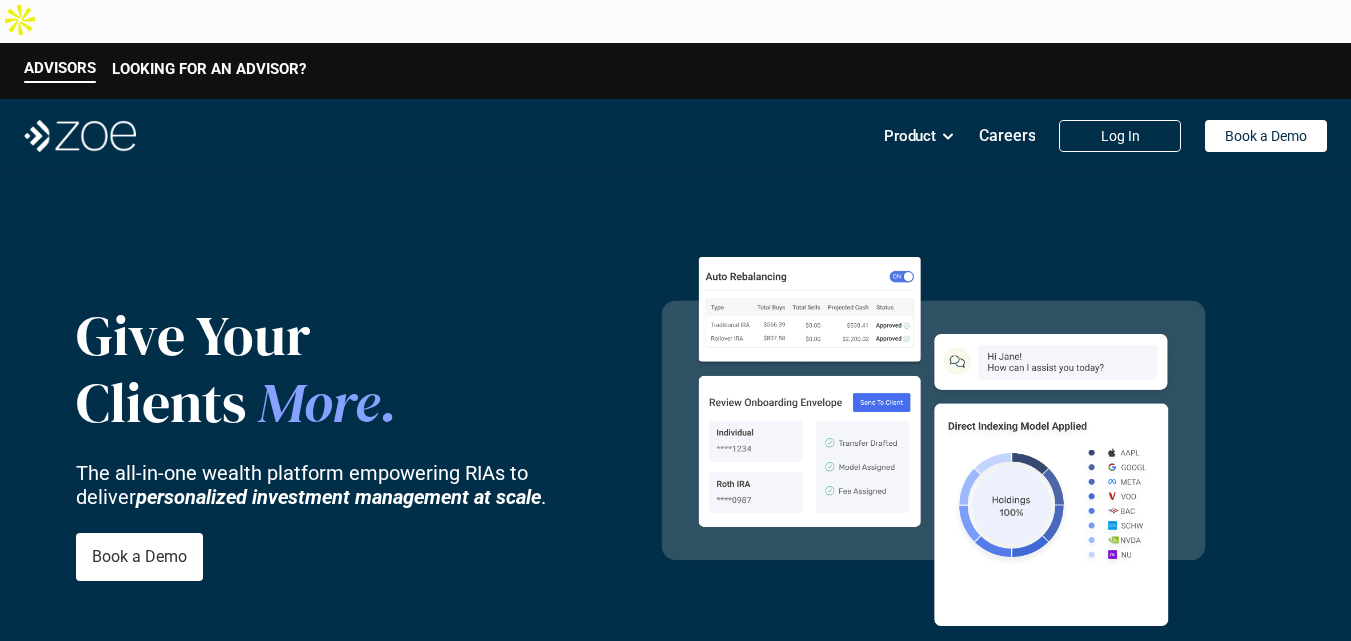 click on "The all-in-one wealth platform empowering RIAs to deliver  personalized investment management at scale ." at bounding box center (334, 485) 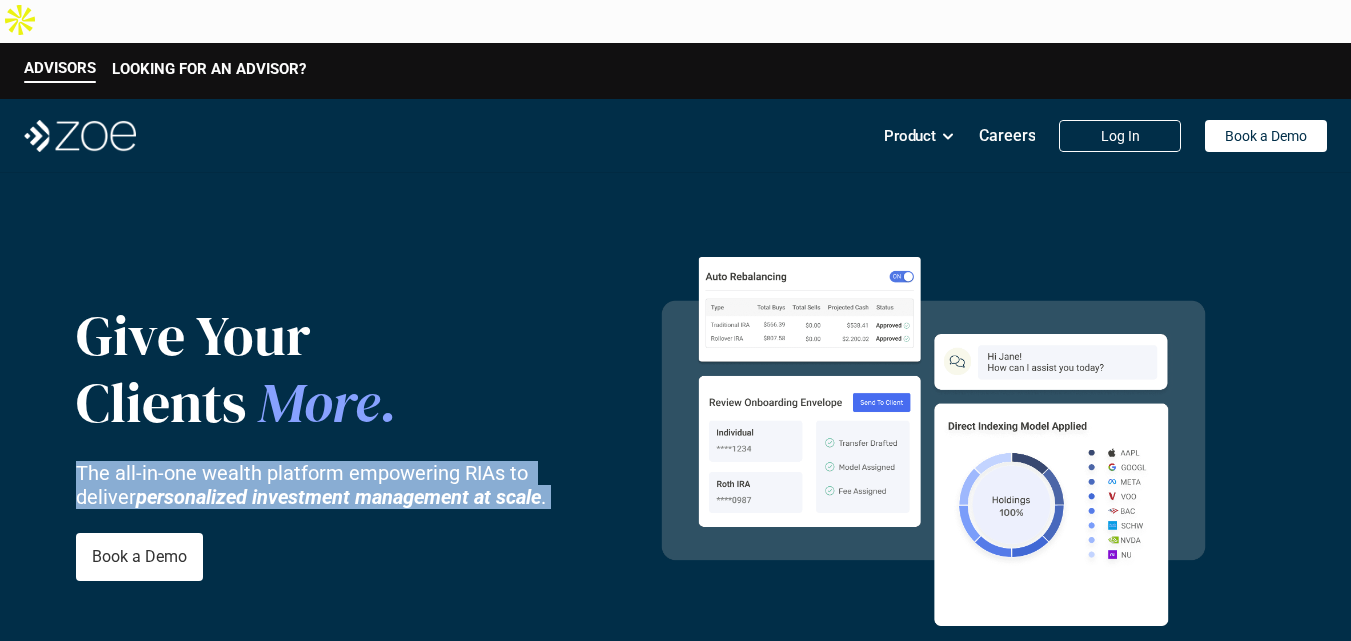 click on "The all-in-one wealth platform empowering RIAs to deliver  personalized investment management at scale ." at bounding box center [334, 485] 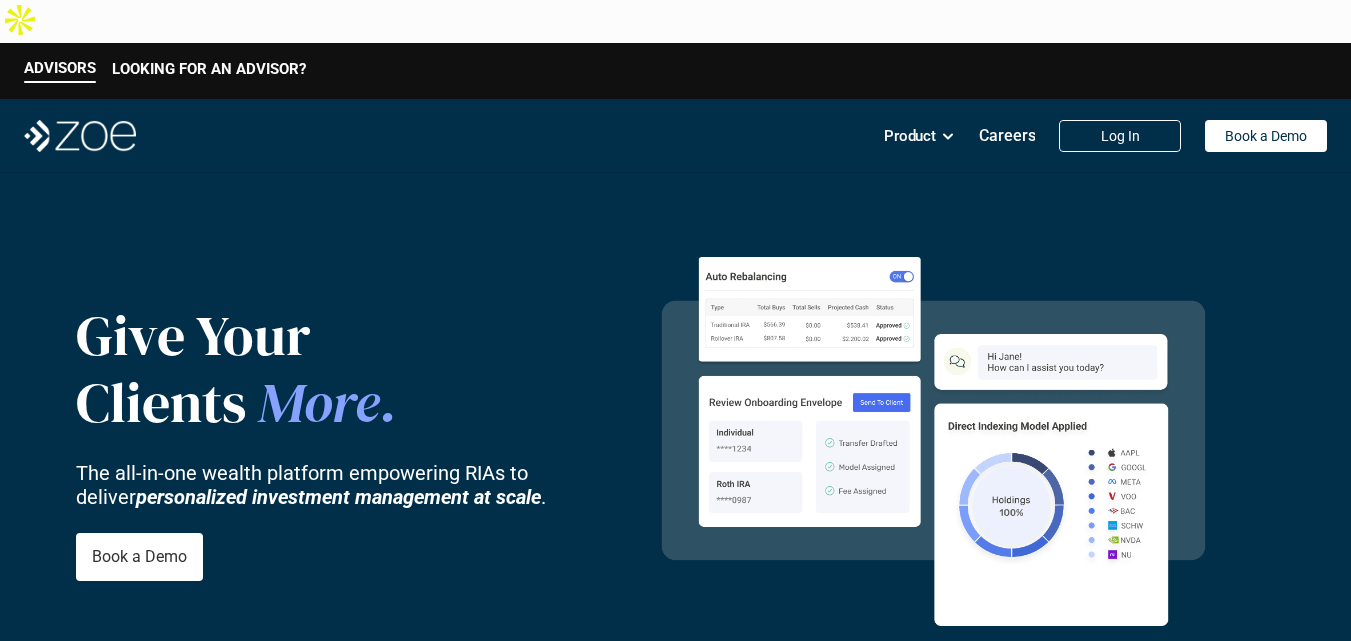 click on "More" at bounding box center [319, 403] 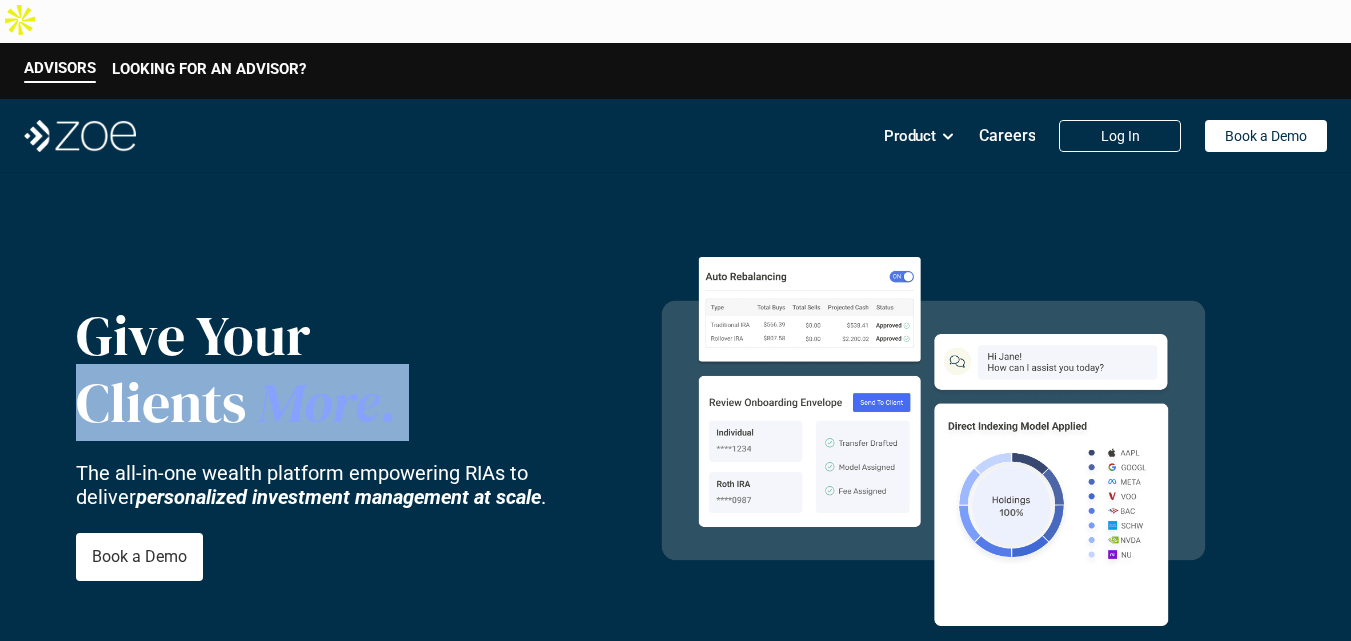 click on "More" at bounding box center [319, 403] 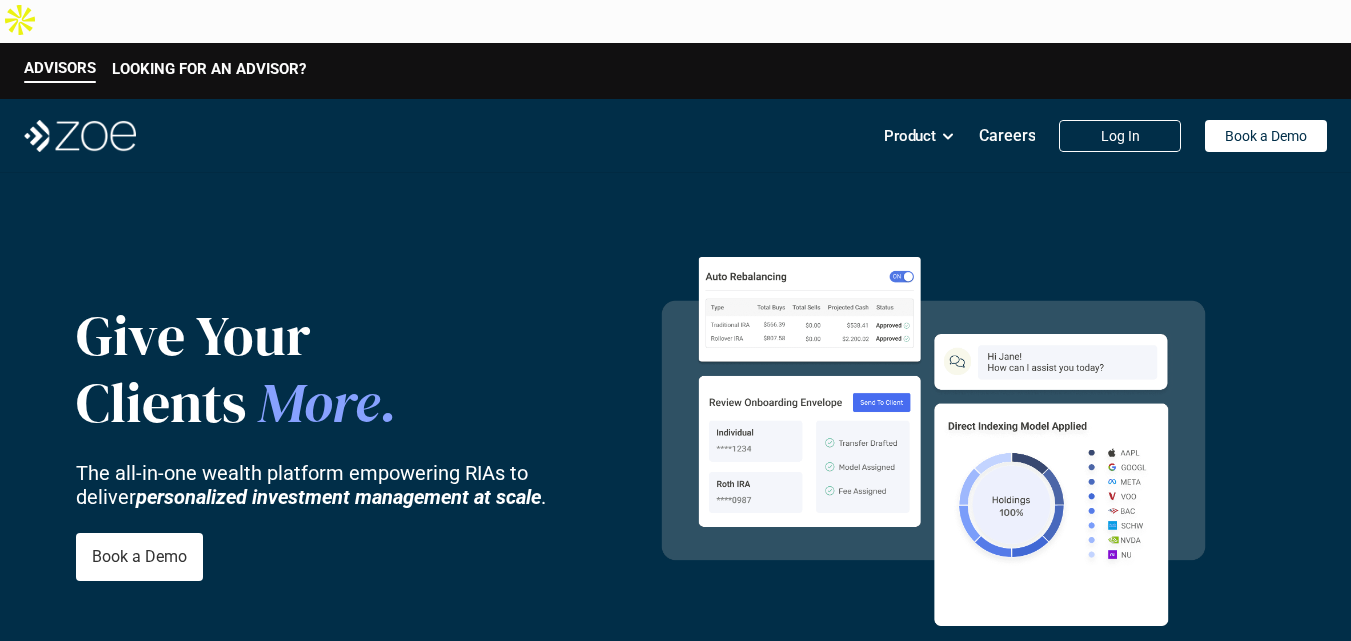 click on "Give Your" at bounding box center (334, 335) 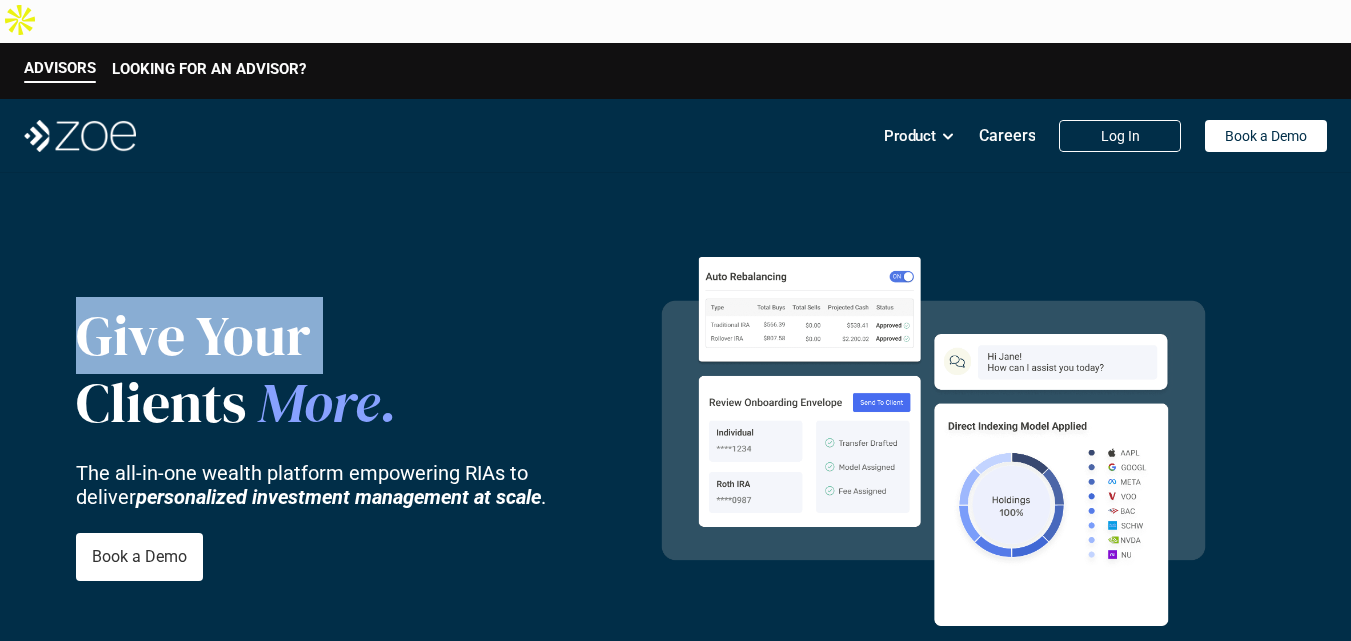 click on "Give Your" at bounding box center (334, 335) 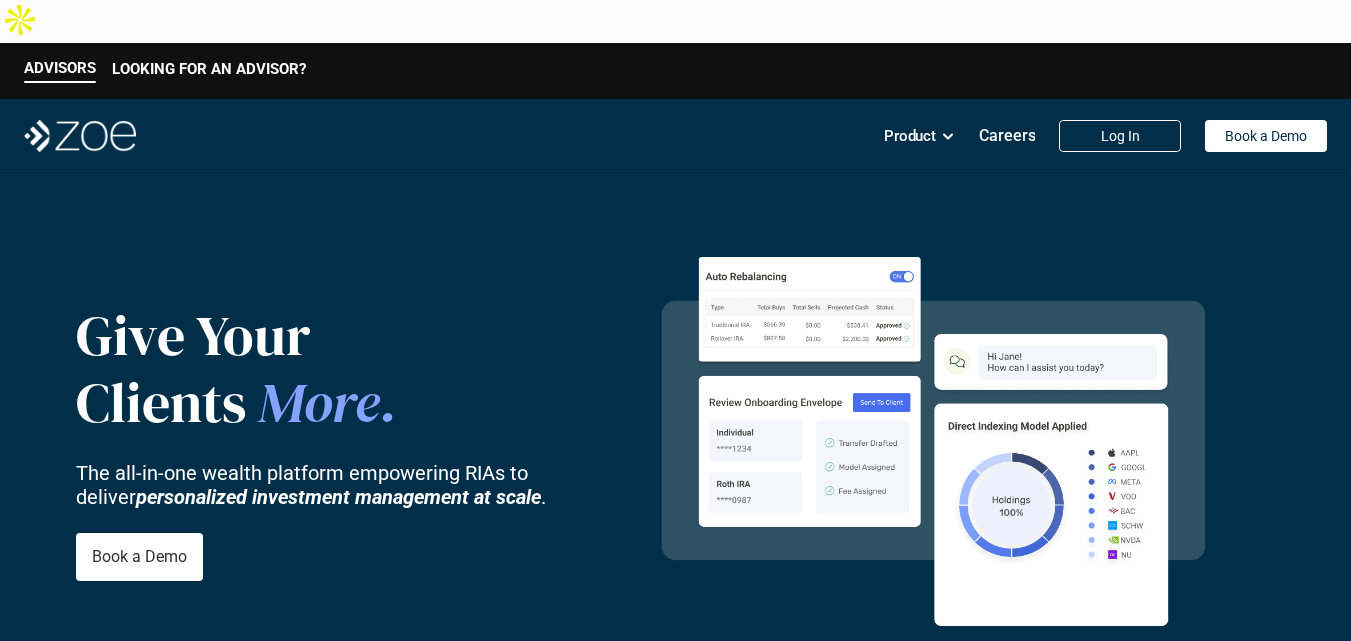 click on "personalized investment management at scale" at bounding box center (338, 497) 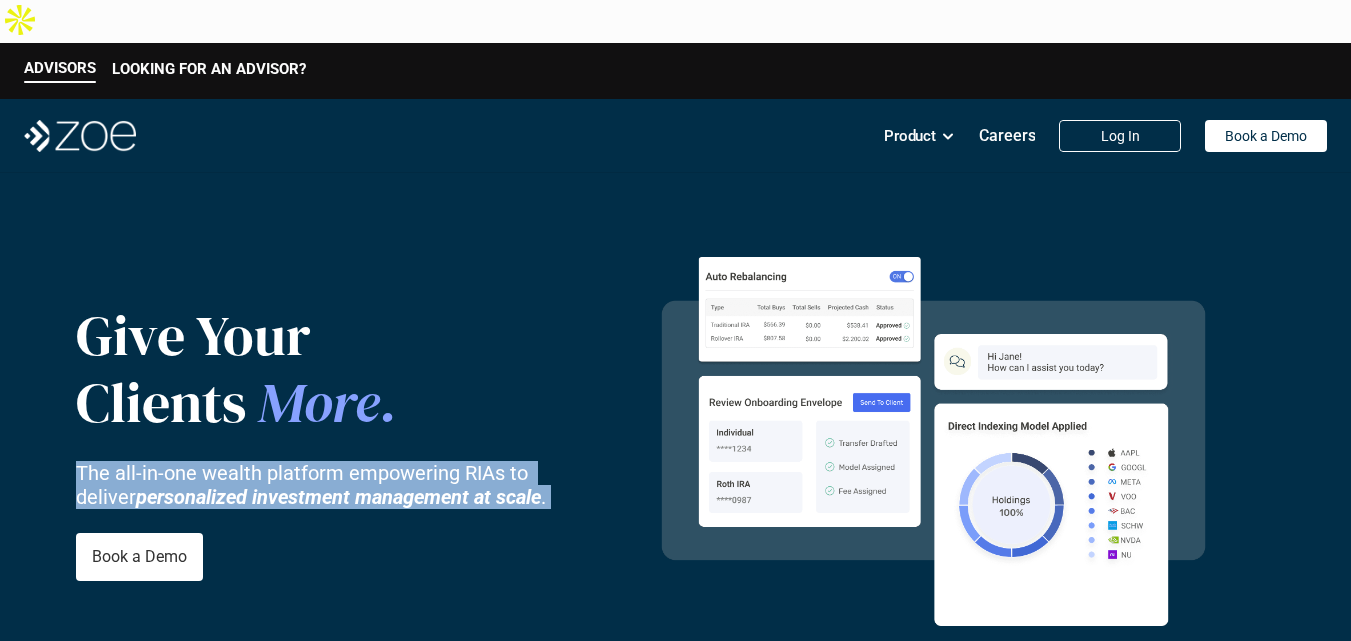 click on "personalized investment management at scale" at bounding box center [338, 497] 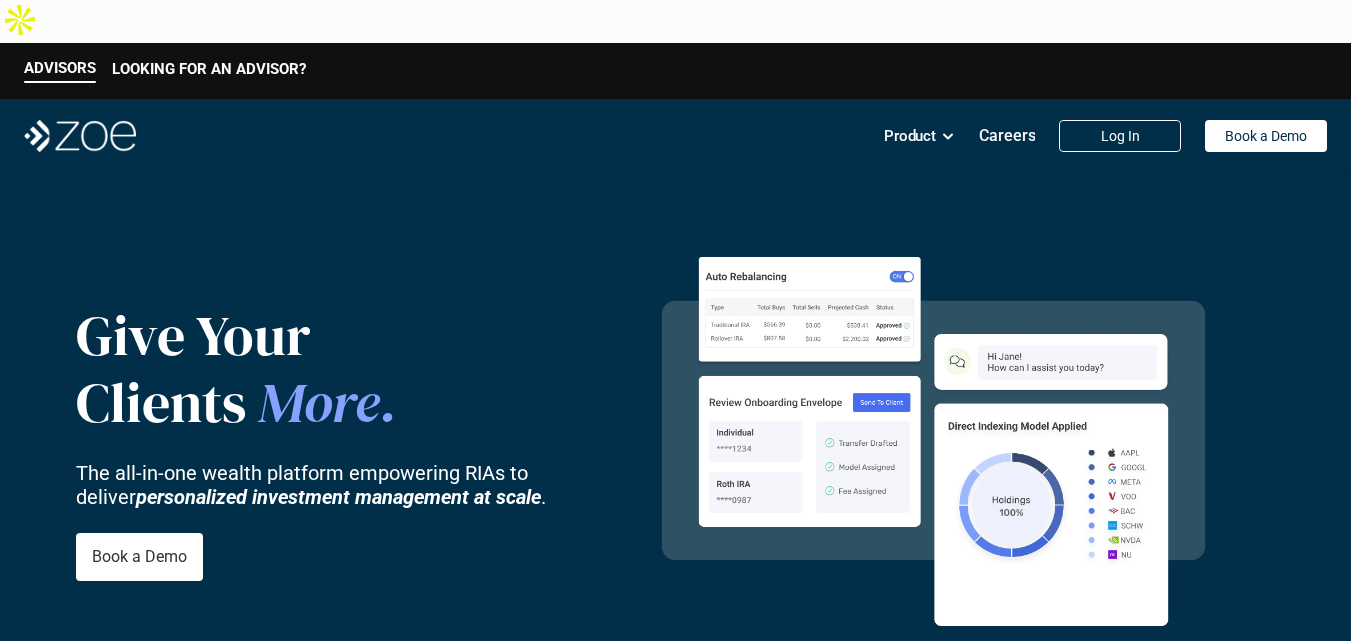 click on "More" at bounding box center [319, 403] 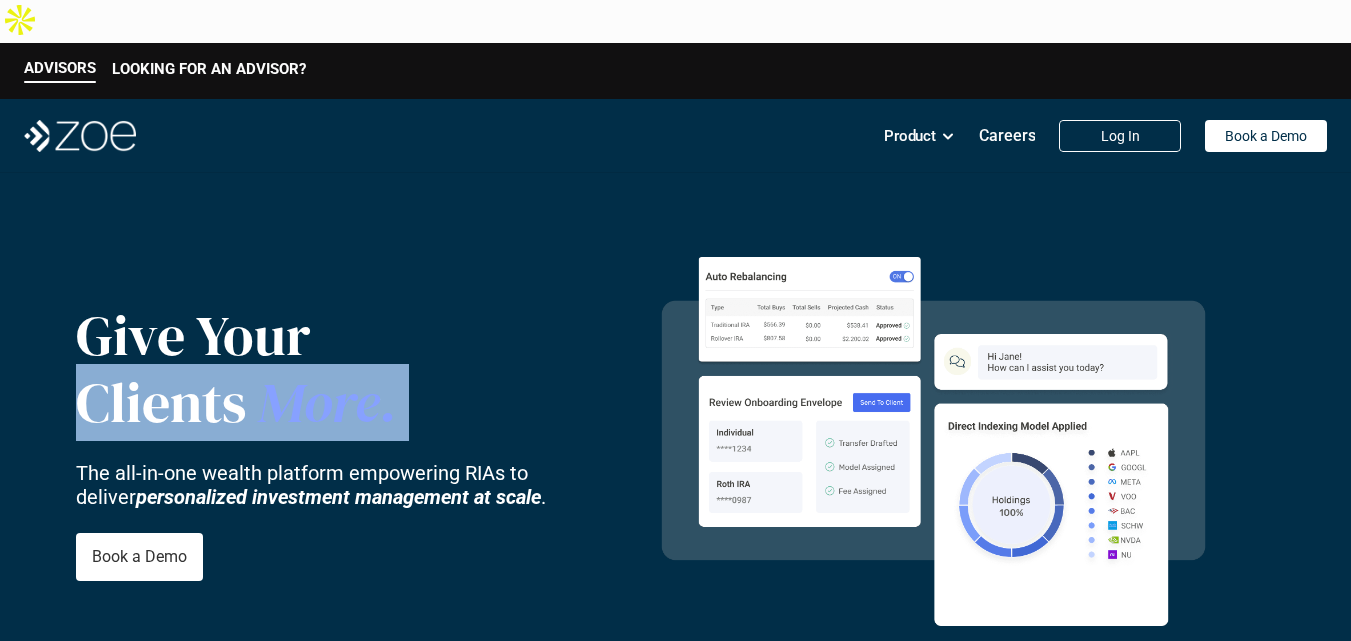 click on "More" at bounding box center (319, 403) 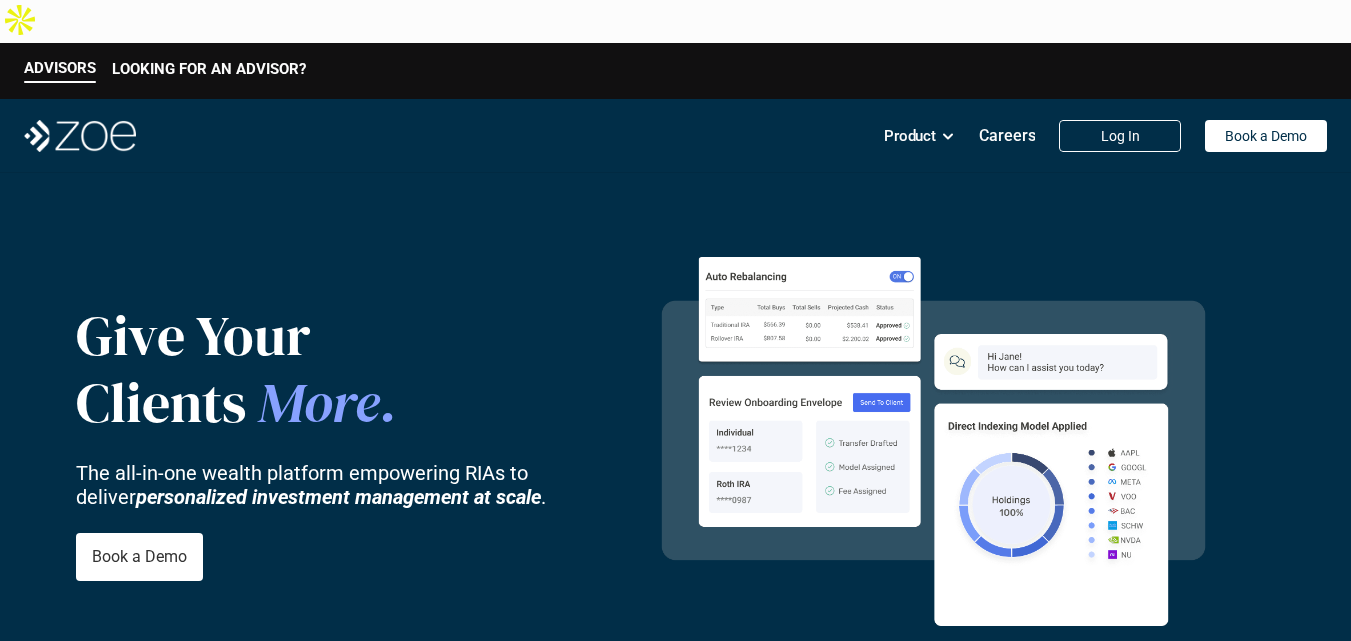 click on "Give Your" at bounding box center [334, 335] 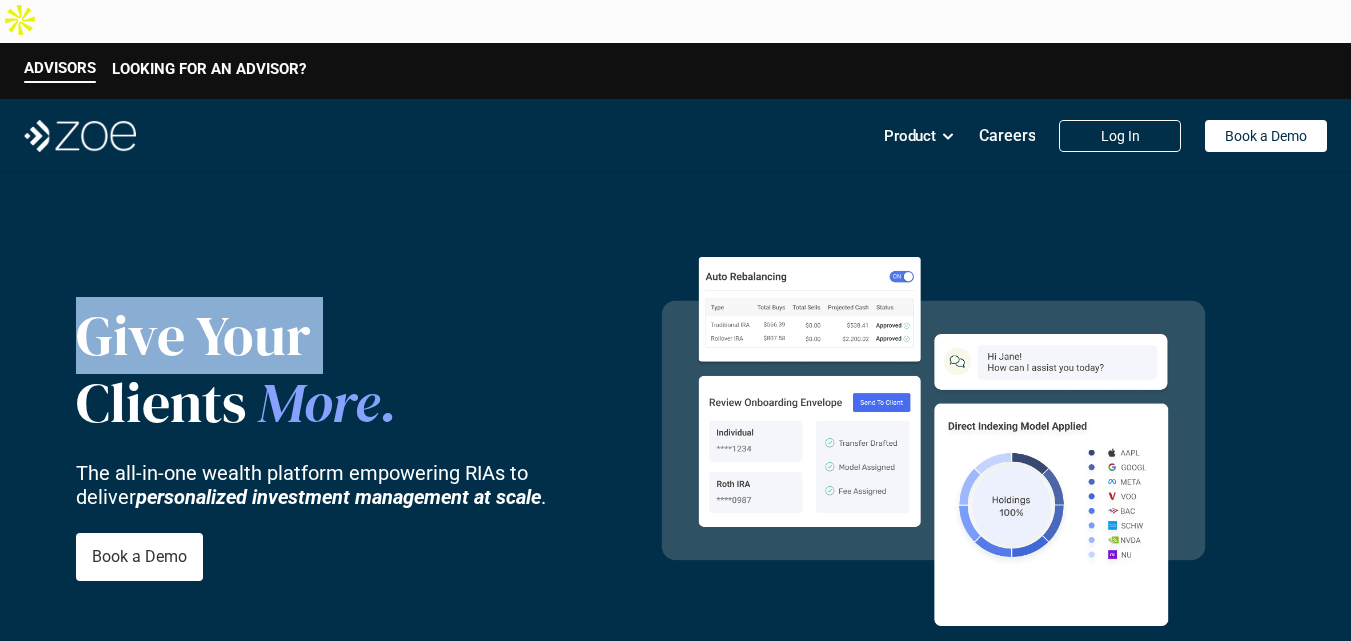 click on "Give Your" at bounding box center [334, 335] 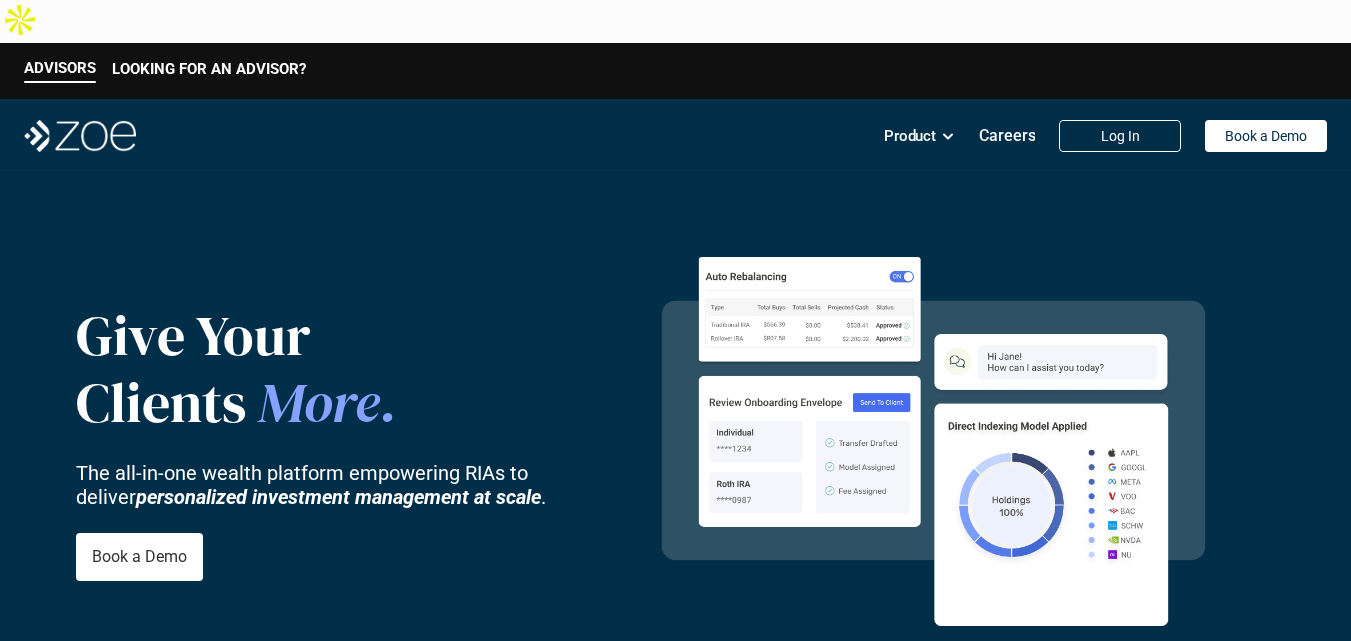click on "More" at bounding box center [319, 403] 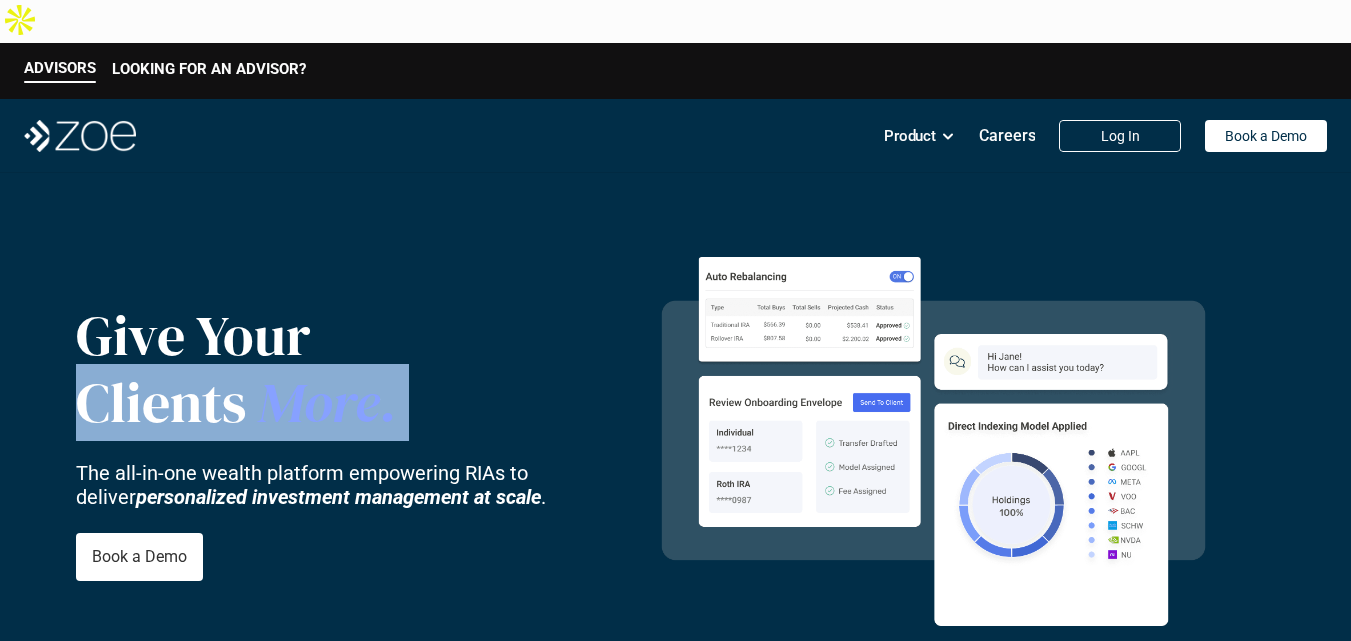 click on "More" at bounding box center (319, 403) 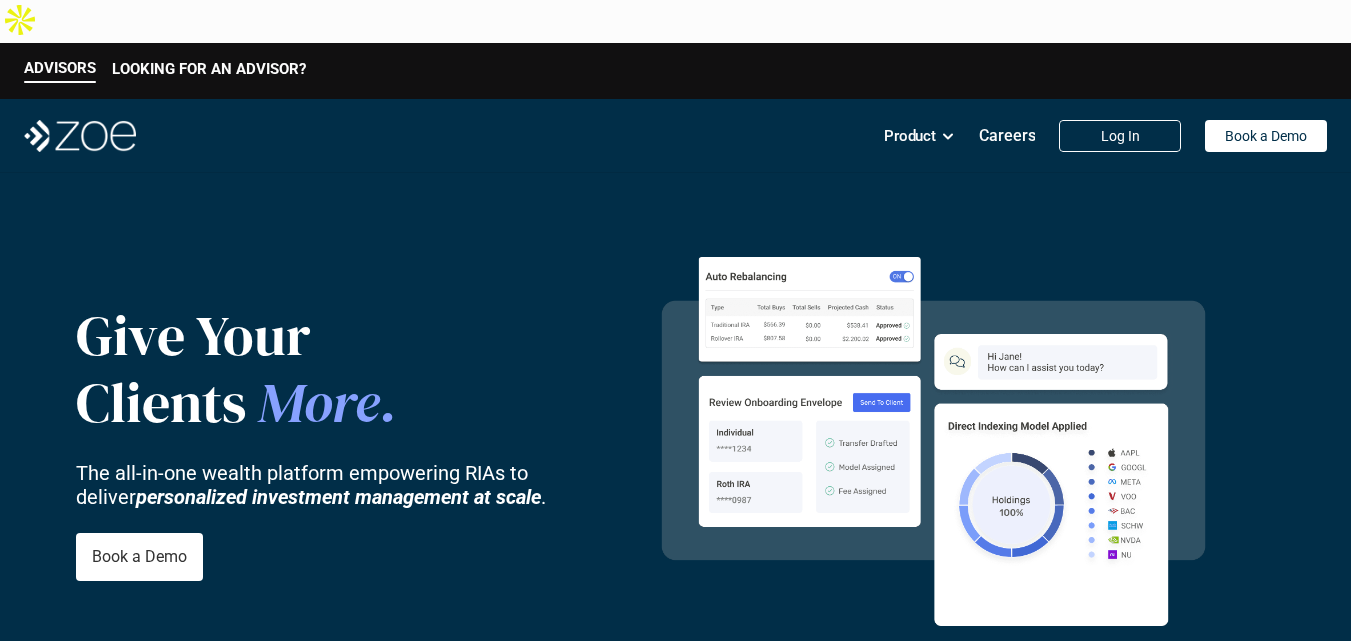 click on "personalized investment management at scale" at bounding box center [338, 497] 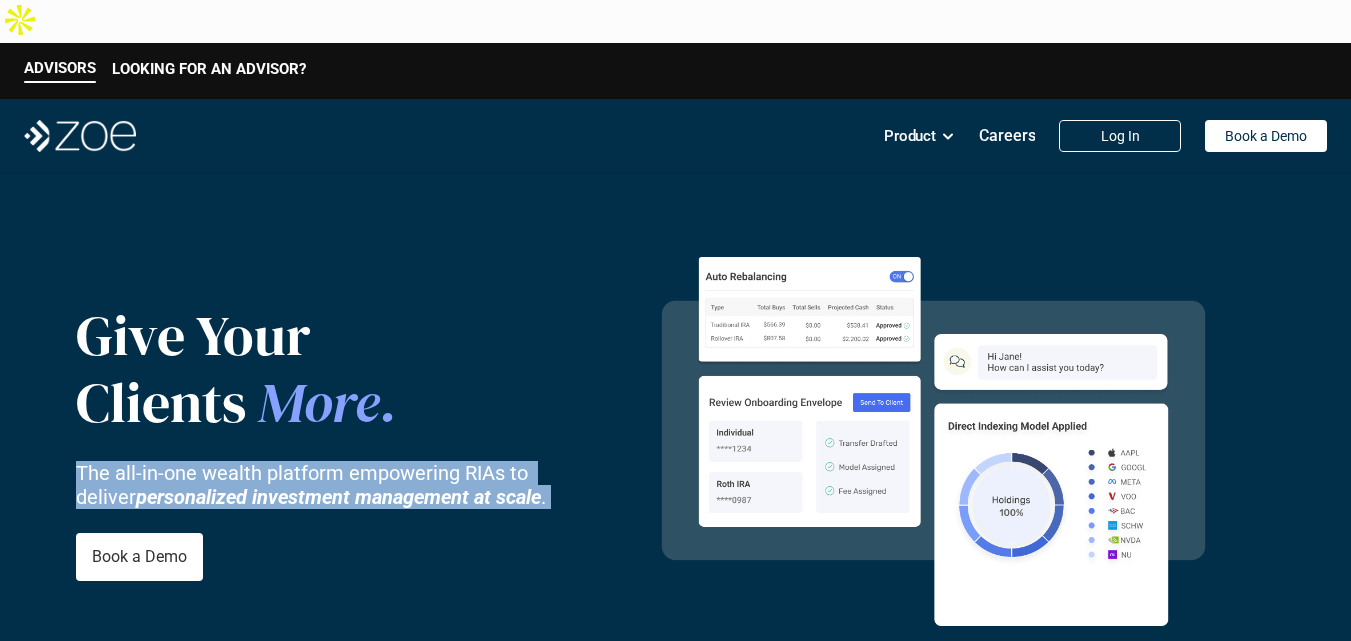 click on "personalized investment management at scale" at bounding box center [338, 497] 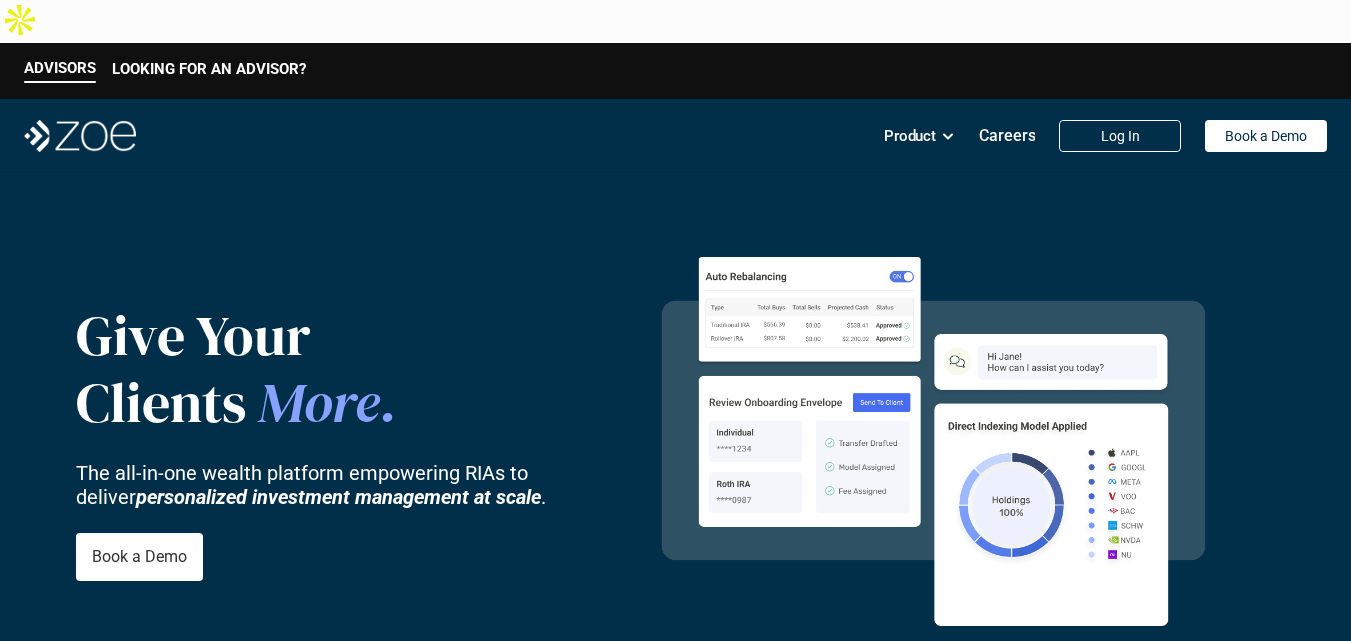 click on "More" at bounding box center (319, 403) 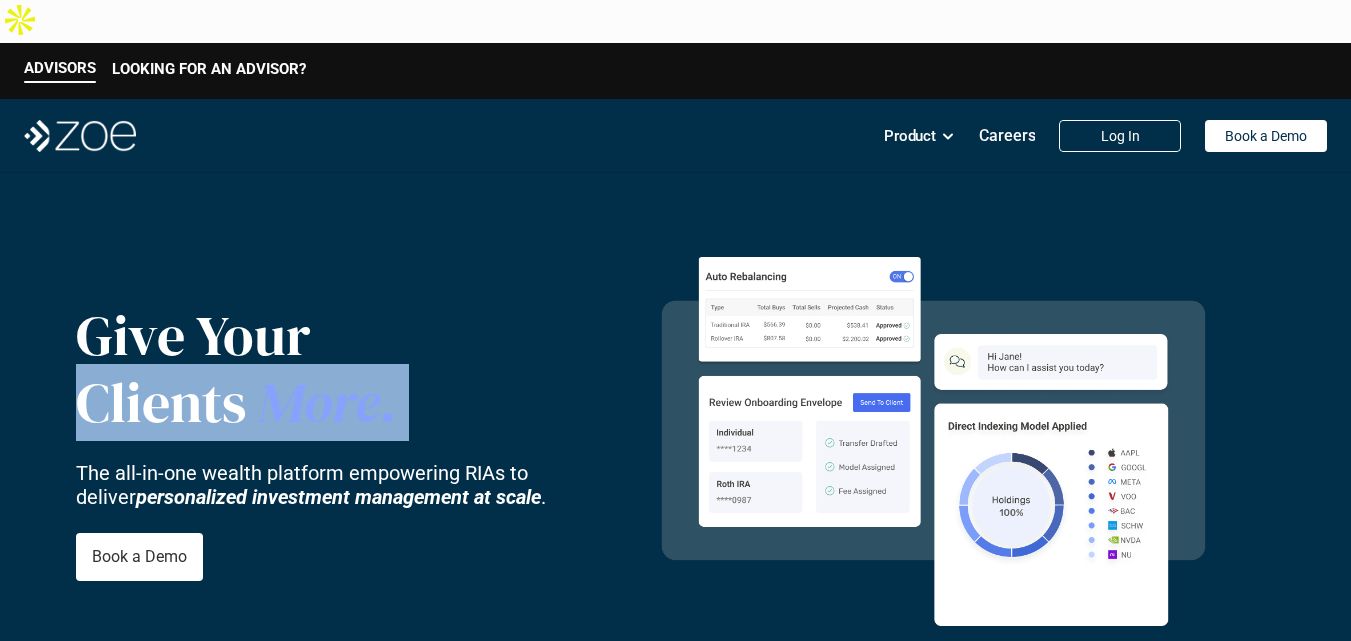 click on "More" at bounding box center [319, 403] 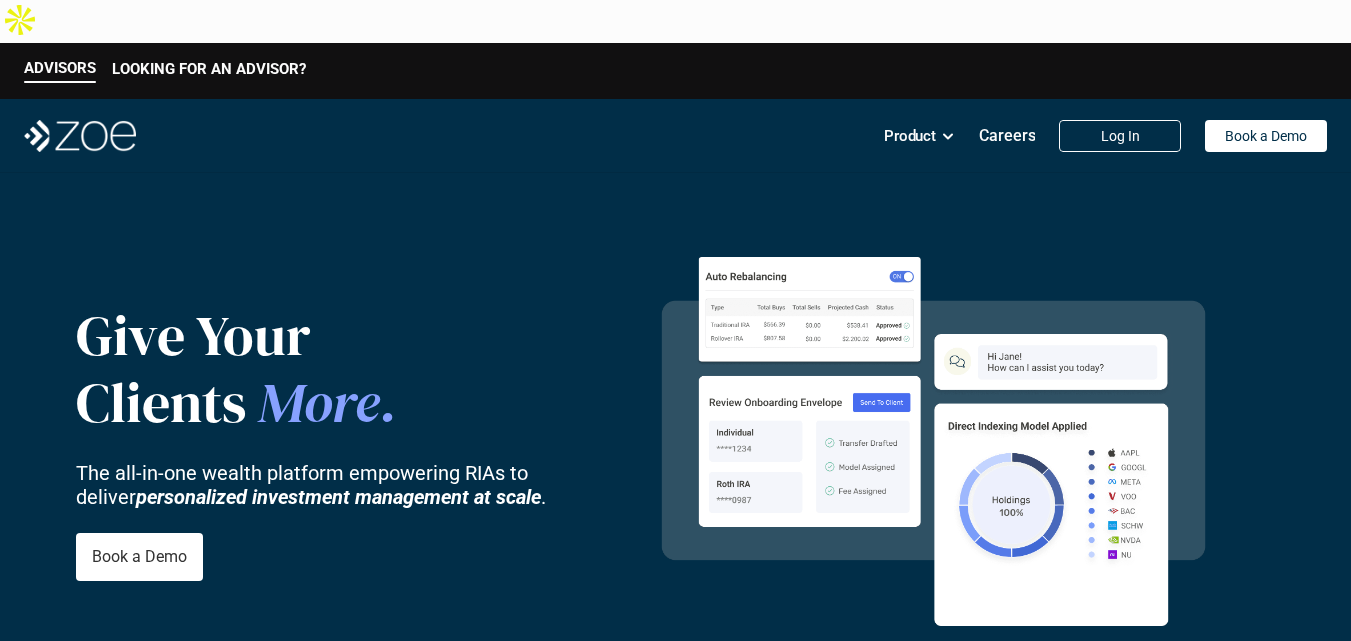 click on "Give Your" at bounding box center [334, 335] 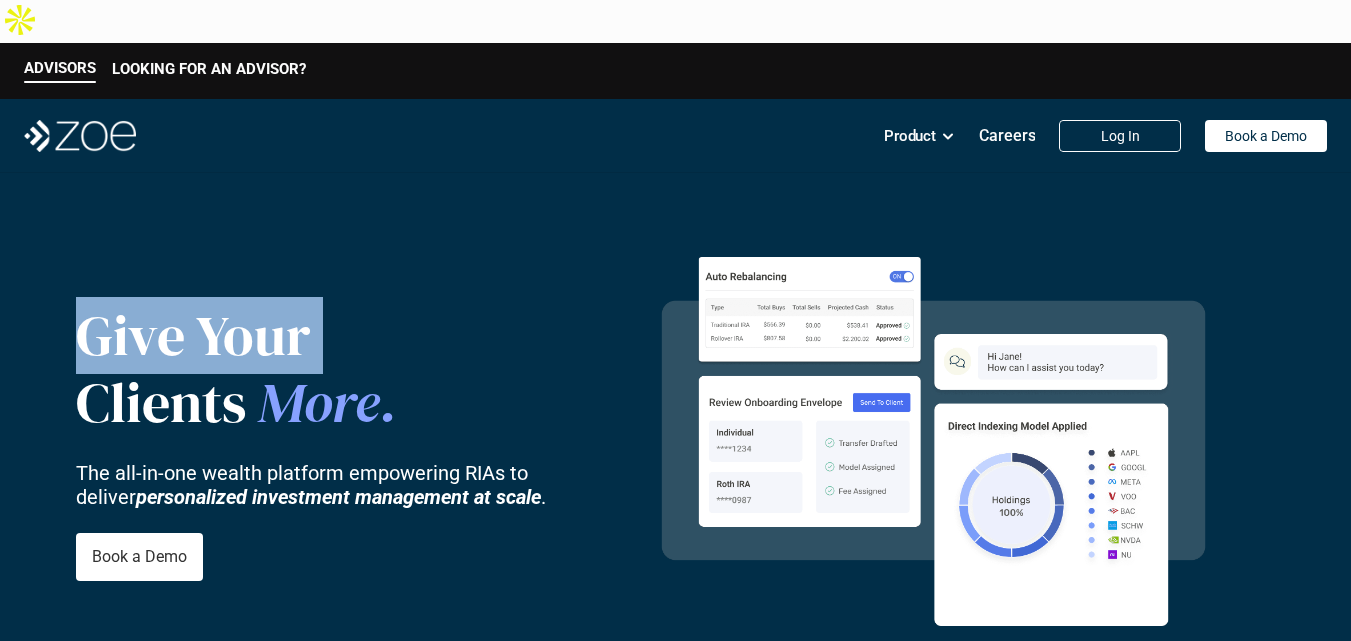 click on "Give Your" at bounding box center (334, 335) 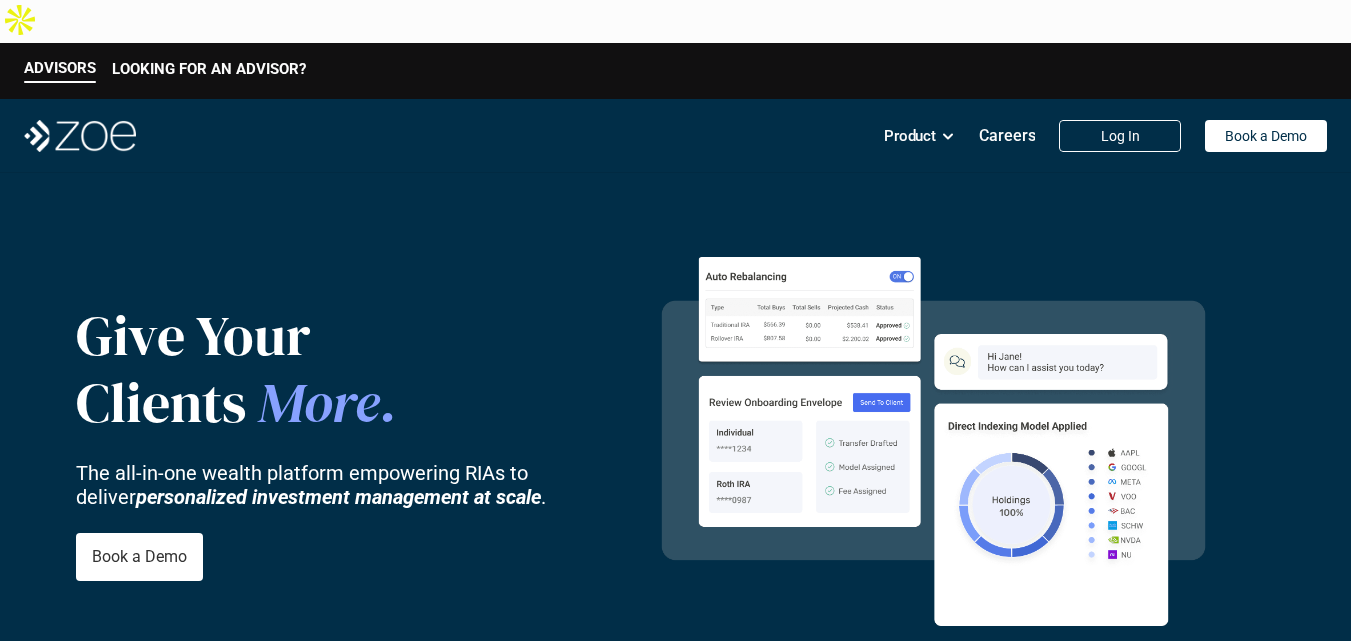 click on "The all-in-one wealth platform empowering RIAs to deliver  personalized investment management at scale ." at bounding box center [334, 485] 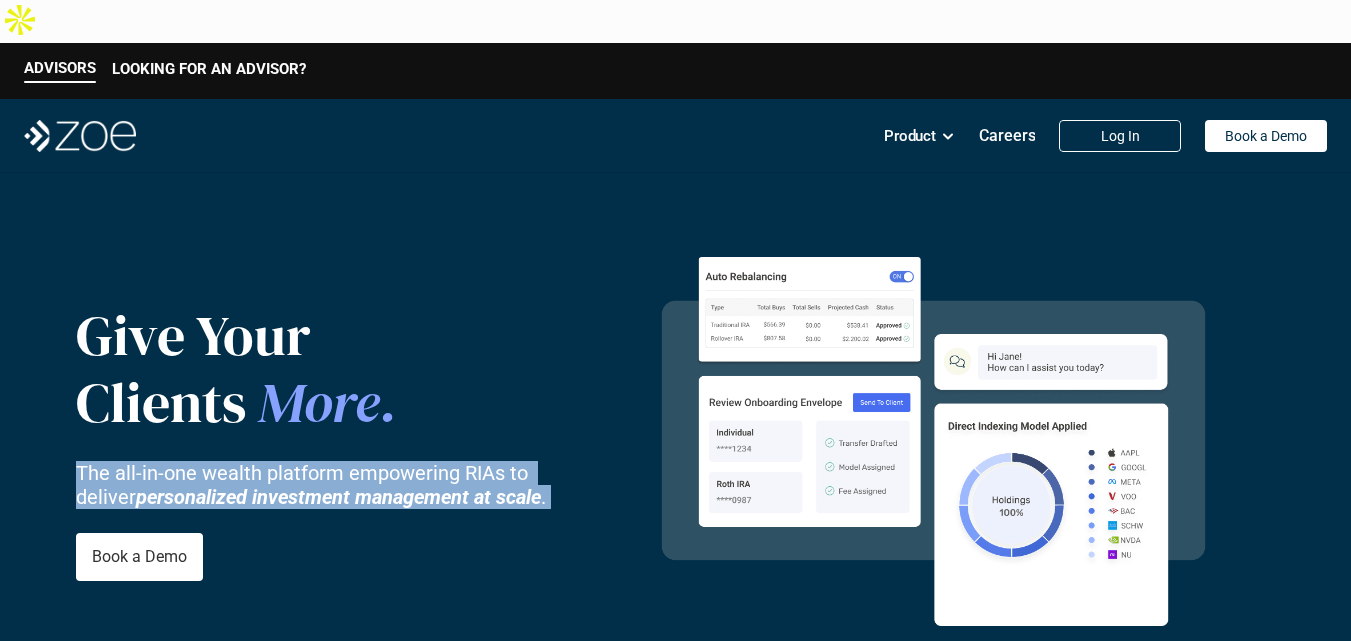 click on "The all-in-one wealth platform empowering RIAs to deliver  personalized investment management at scale ." at bounding box center [334, 485] 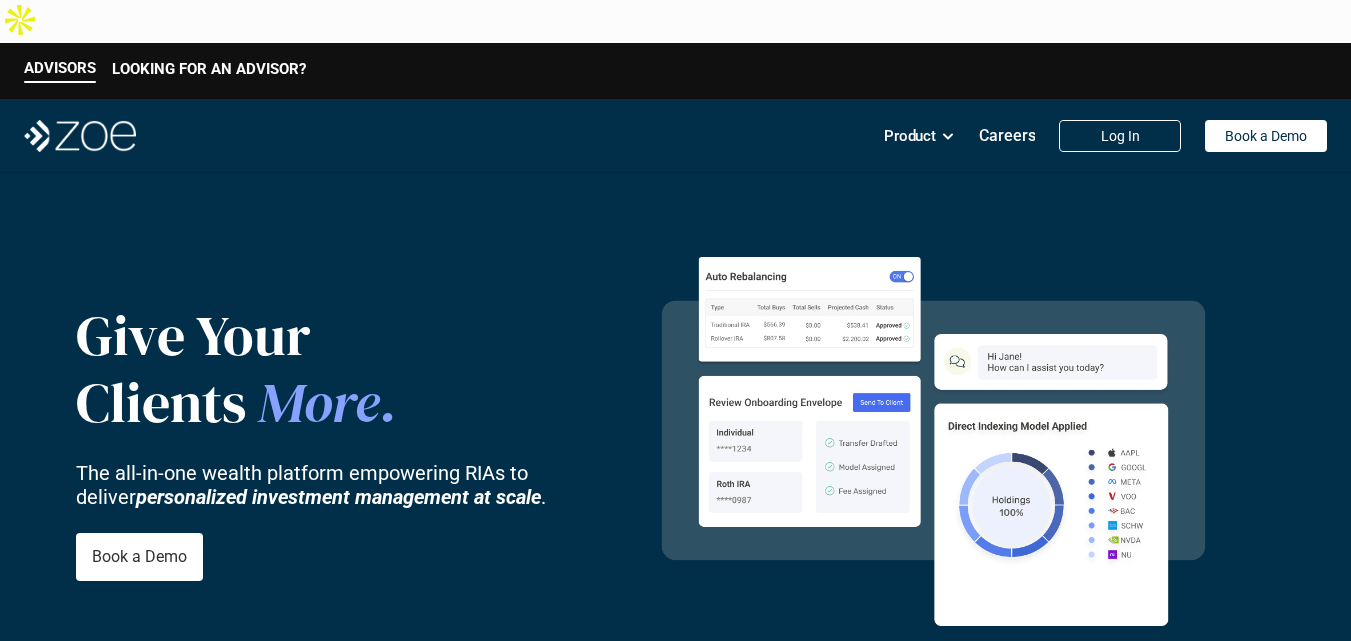 click on "More" at bounding box center [319, 403] 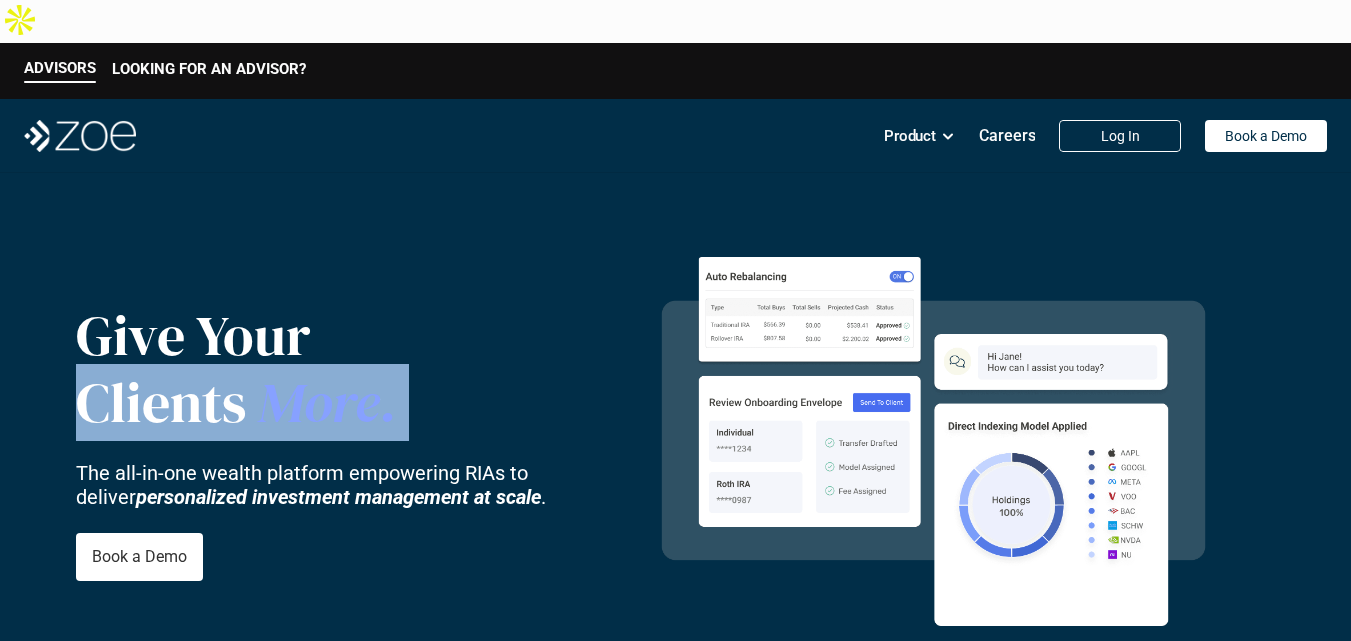 click on "More" at bounding box center (319, 403) 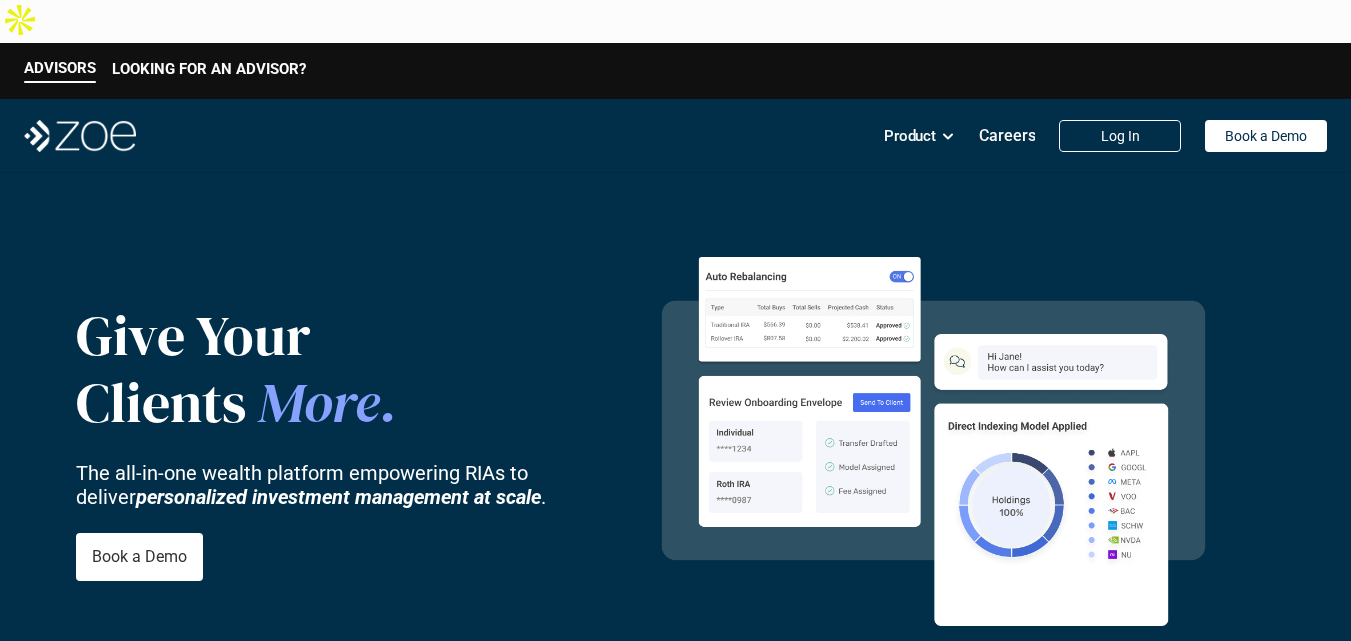 click on "Give Your" at bounding box center [334, 335] 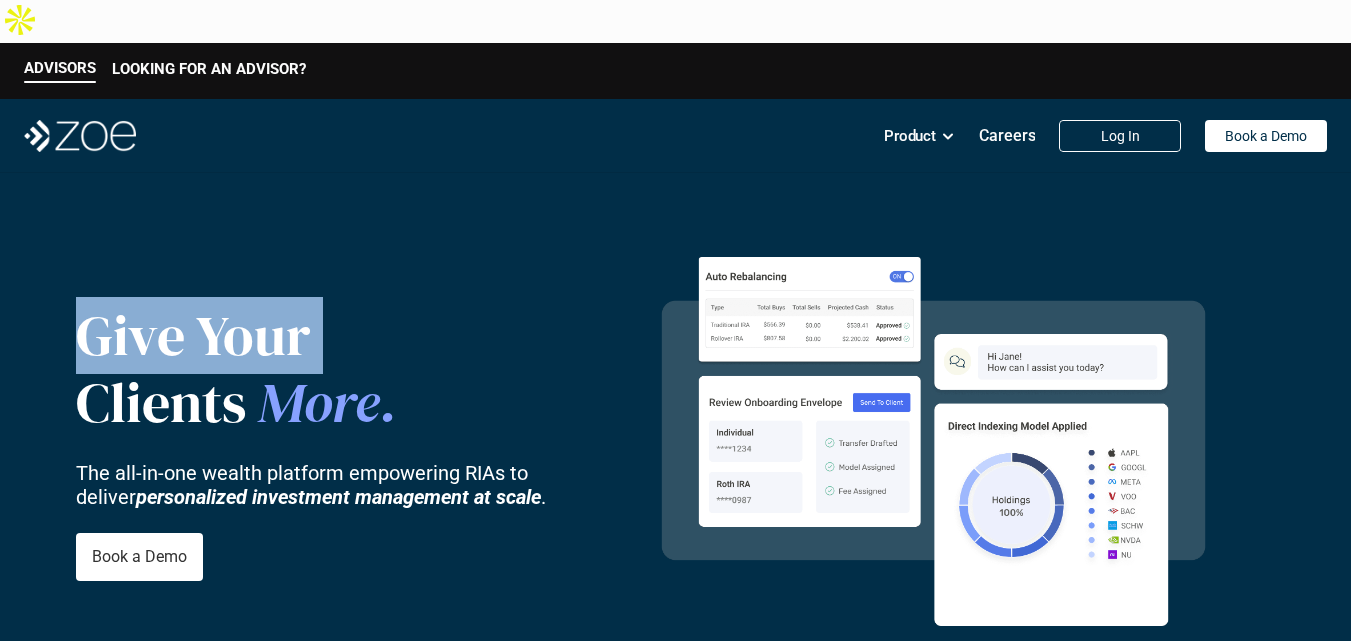 click on "Give Your" at bounding box center (334, 335) 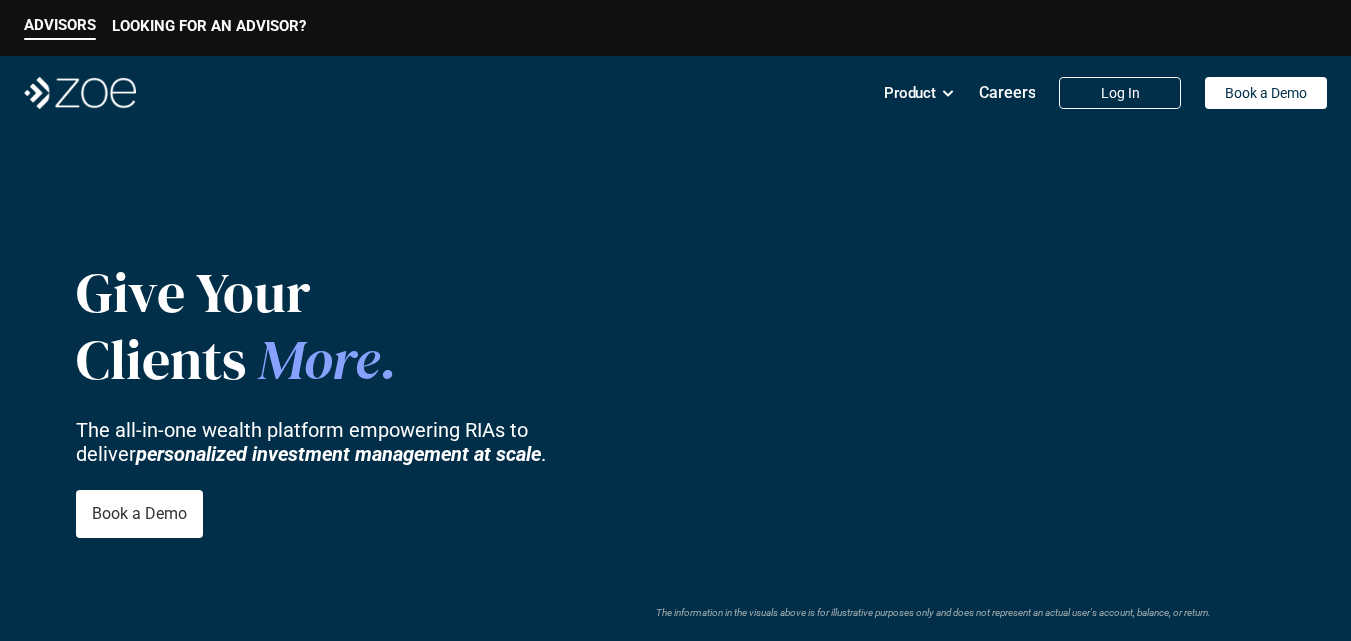 scroll, scrollTop: 1847, scrollLeft: 0, axis: vertical 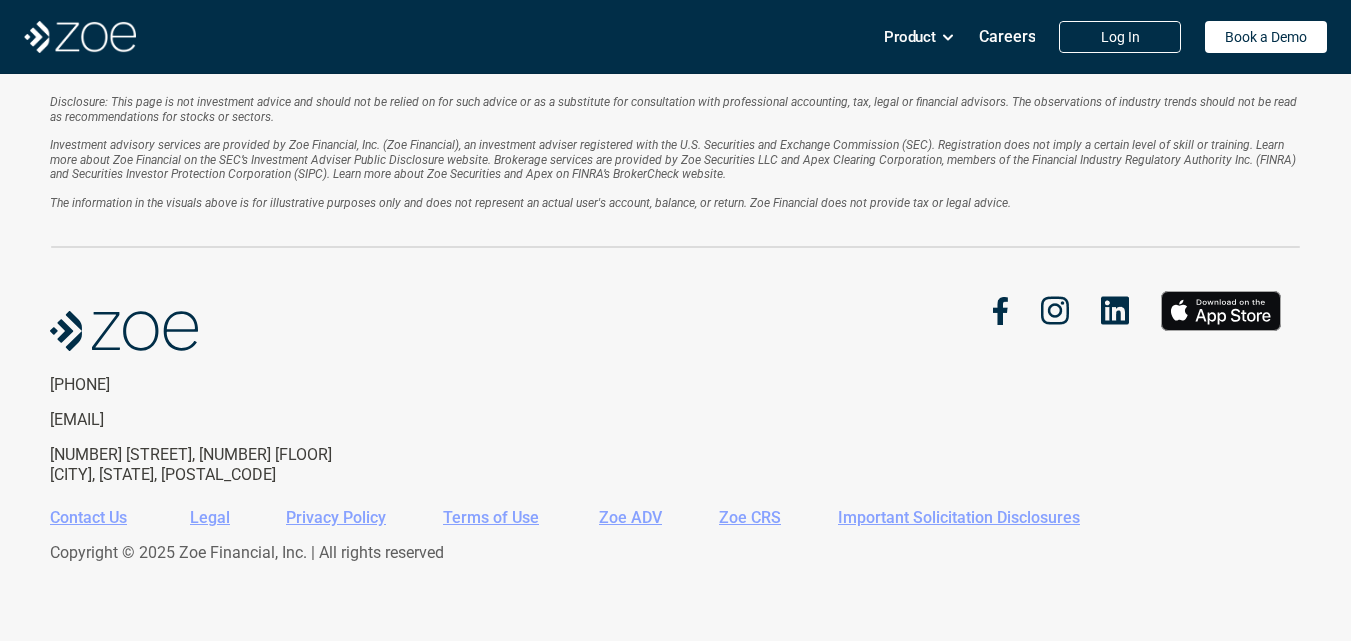 click at bounding box center [1000, 311] 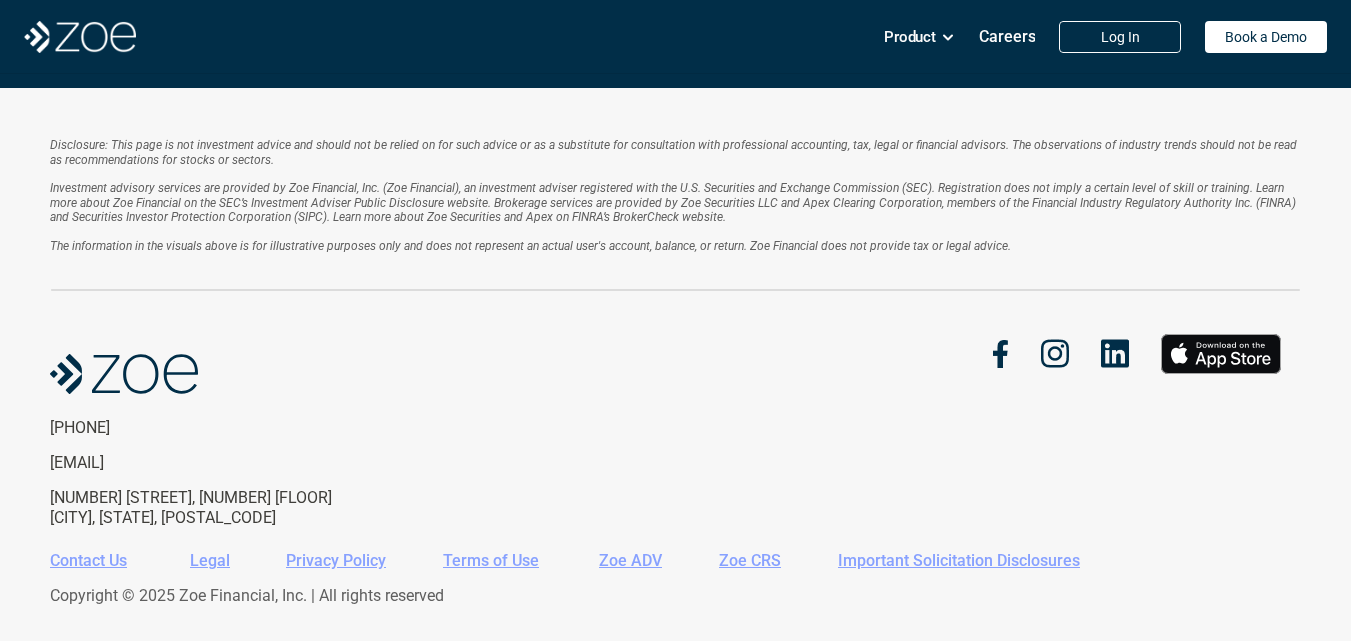 scroll, scrollTop: 3584, scrollLeft: 0, axis: vertical 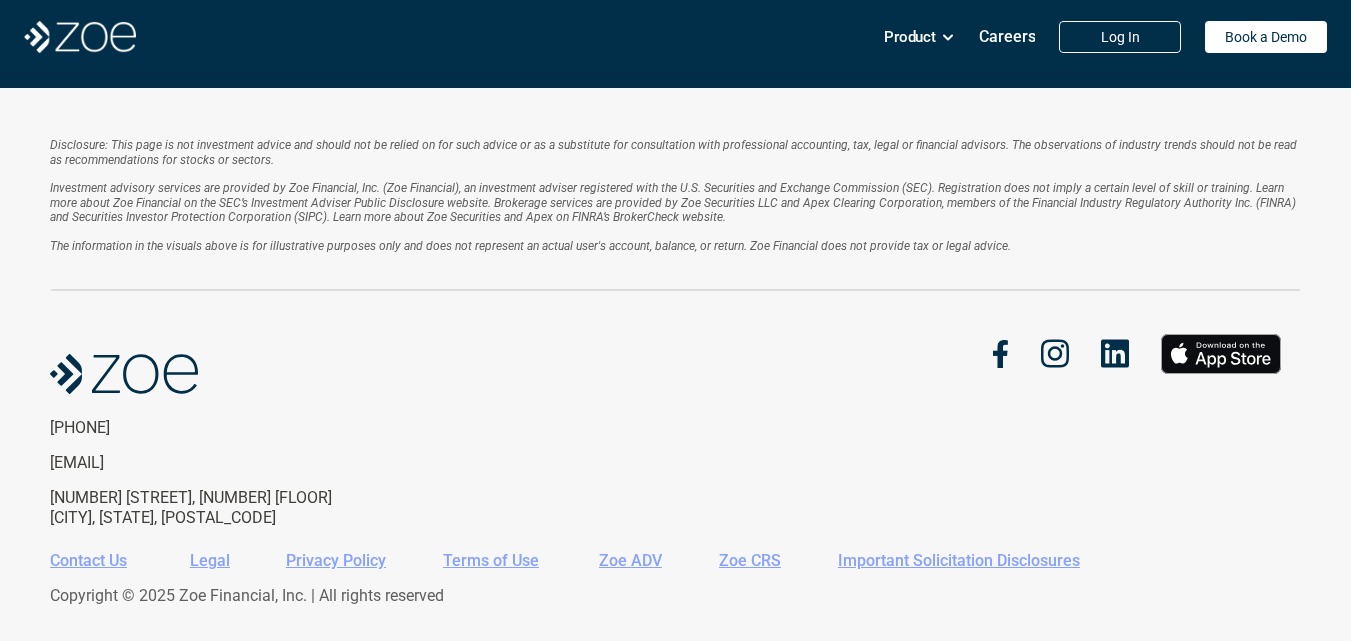 click on "The information in the visuals above is for illustrative purposes only and does not represent an actual user's account, balance, or return. Zoe Financial does not provide tax or legal advice." at bounding box center (530, 246) 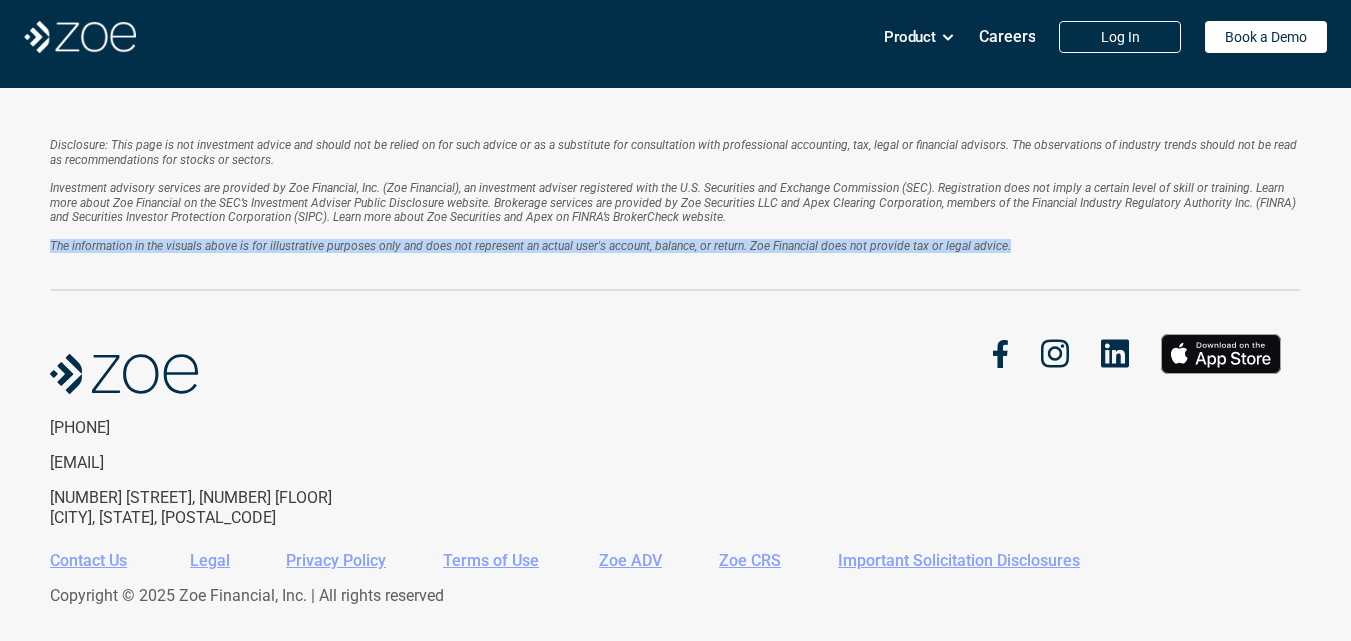 click on "The information in the visuals above is for illustrative purposes only and does not represent an actual user's account, balance, or return. Zoe Financial does not provide tax or legal advice." at bounding box center (530, 246) 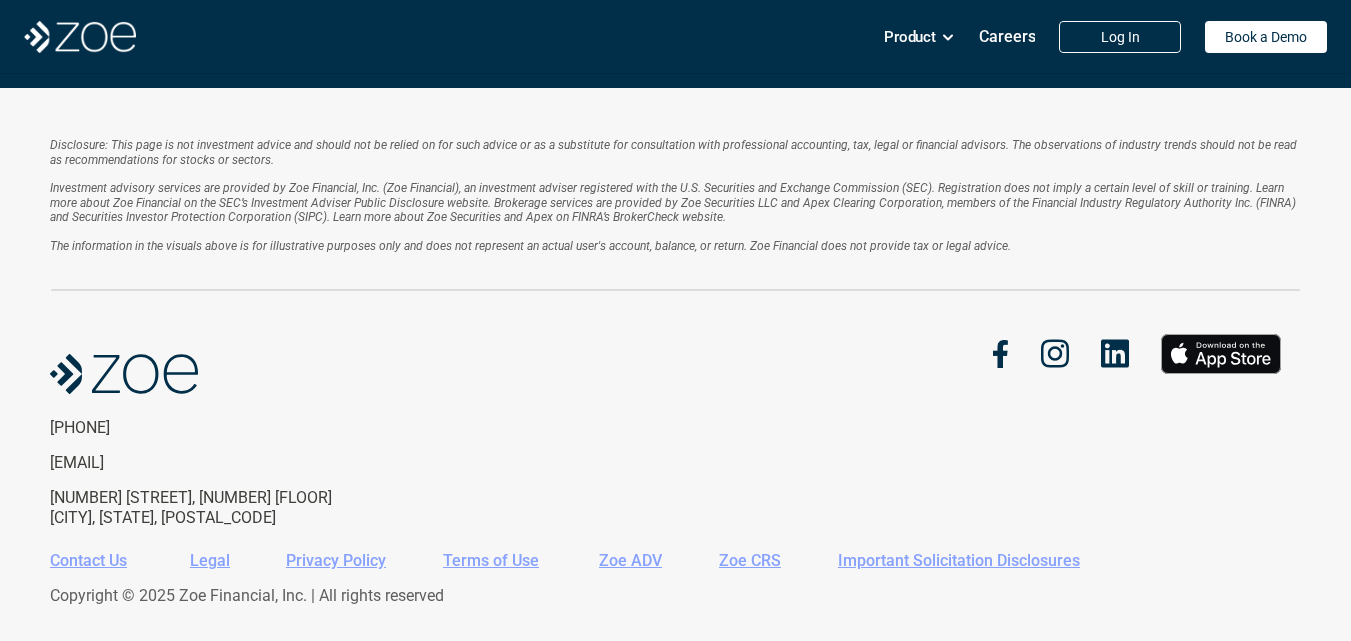 click on "[EMAIL]" at bounding box center [214, 462] 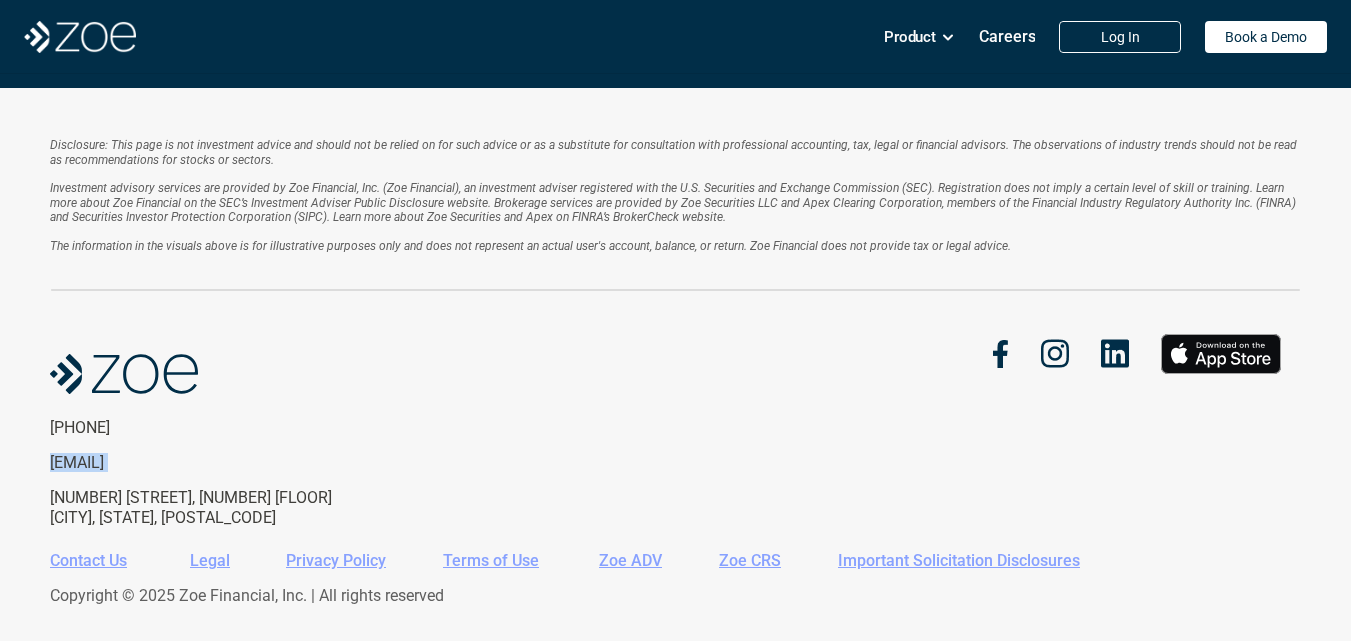 click on "[EMAIL]" at bounding box center [214, 462] 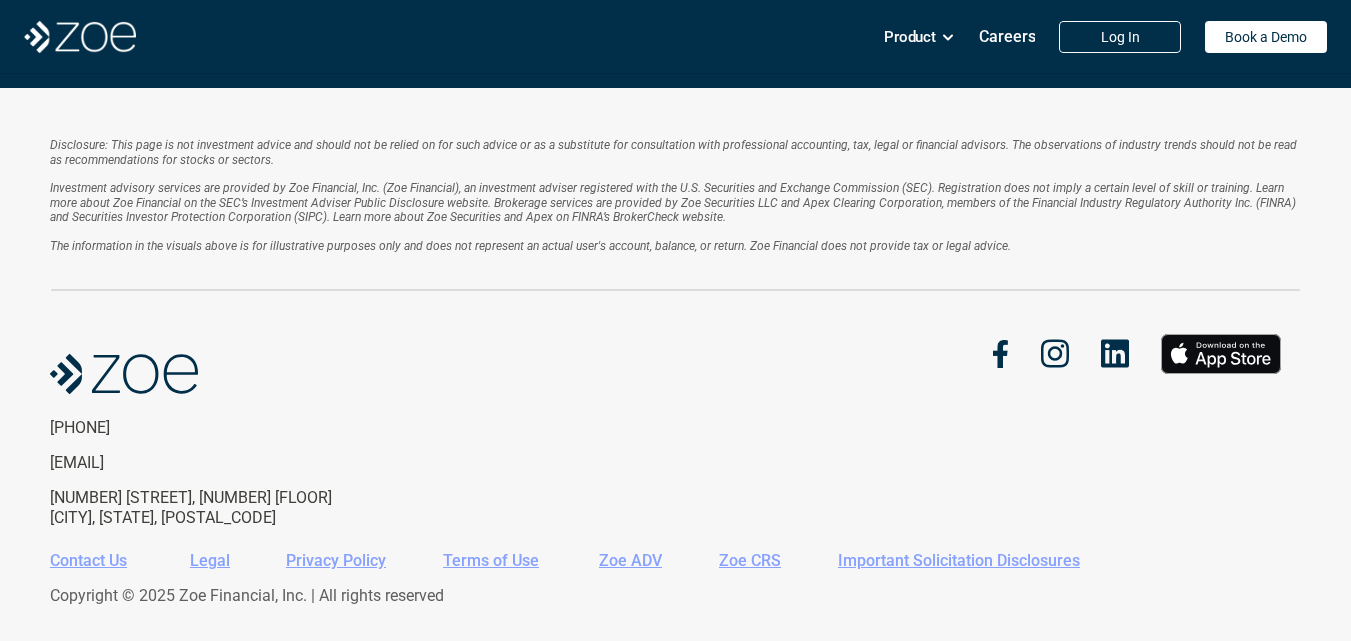 click on "[NUMBER] [STREET], [NUMBER] [FLOOR] [CITY], [STATE], [POSTAL_CODE]" at bounding box center (214, 507) 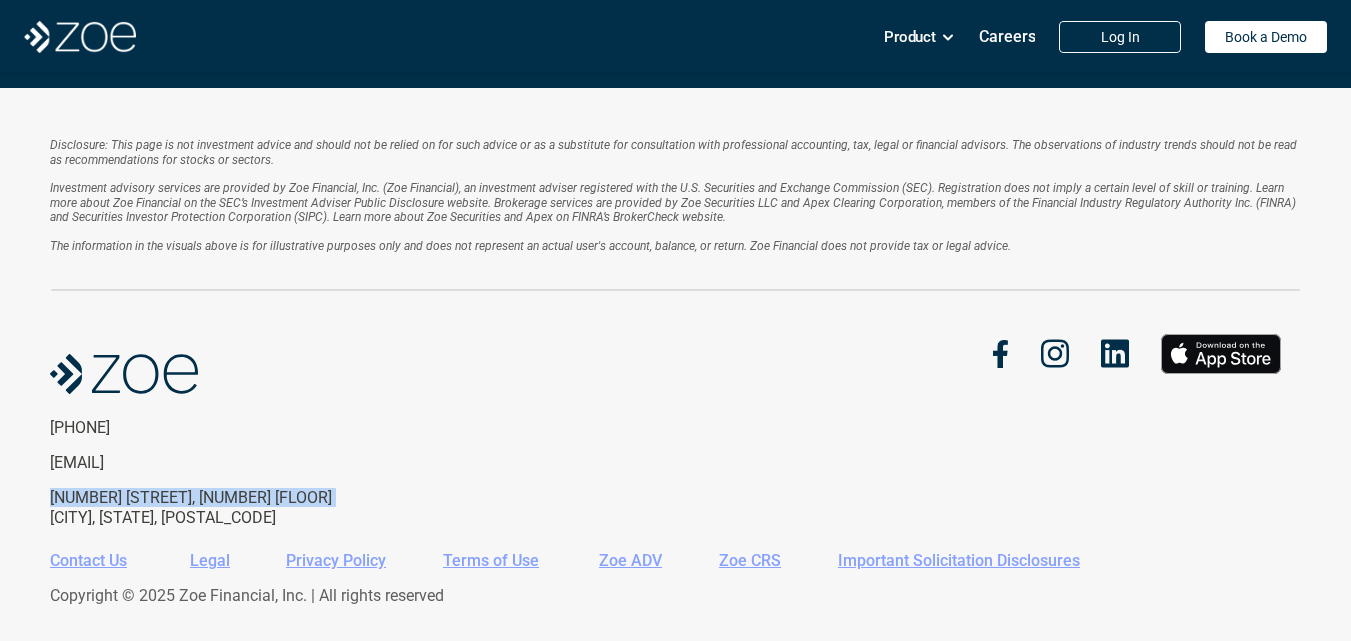 click on "[NUMBER] [STREET], [NUMBER] [FLOOR] [CITY], [STATE], [POSTAL_CODE]" at bounding box center [214, 507] 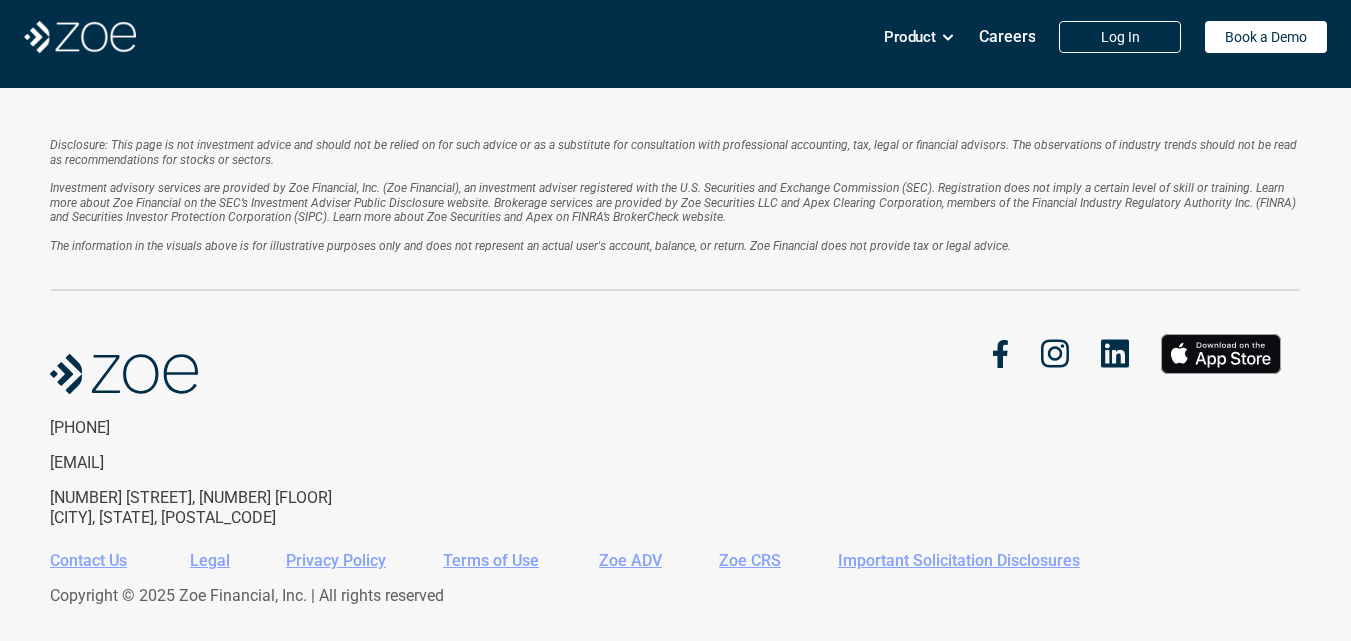 click on "Investment advisory services are provided by Zoe Financial, Inc. (Zoe Financial), an investment adviser registered with the U.S. Securities and Exchange Commission (SEC). Registration does not imply a certain level of skill or training. Learn more about Zoe Financial on the SEC’s Investment Adviser Public Disclosure website. Brokerage services are provided by Zoe Securities LLC and Apex Clearing Corporation, members of the Financial Industry Regulatory Authority Inc. (FINRA) and Securities Investor Protection Corporation (SIPC). Learn more about Zoe Securities and Apex on FINRA’s BrokerCheck website." at bounding box center [674, 202] 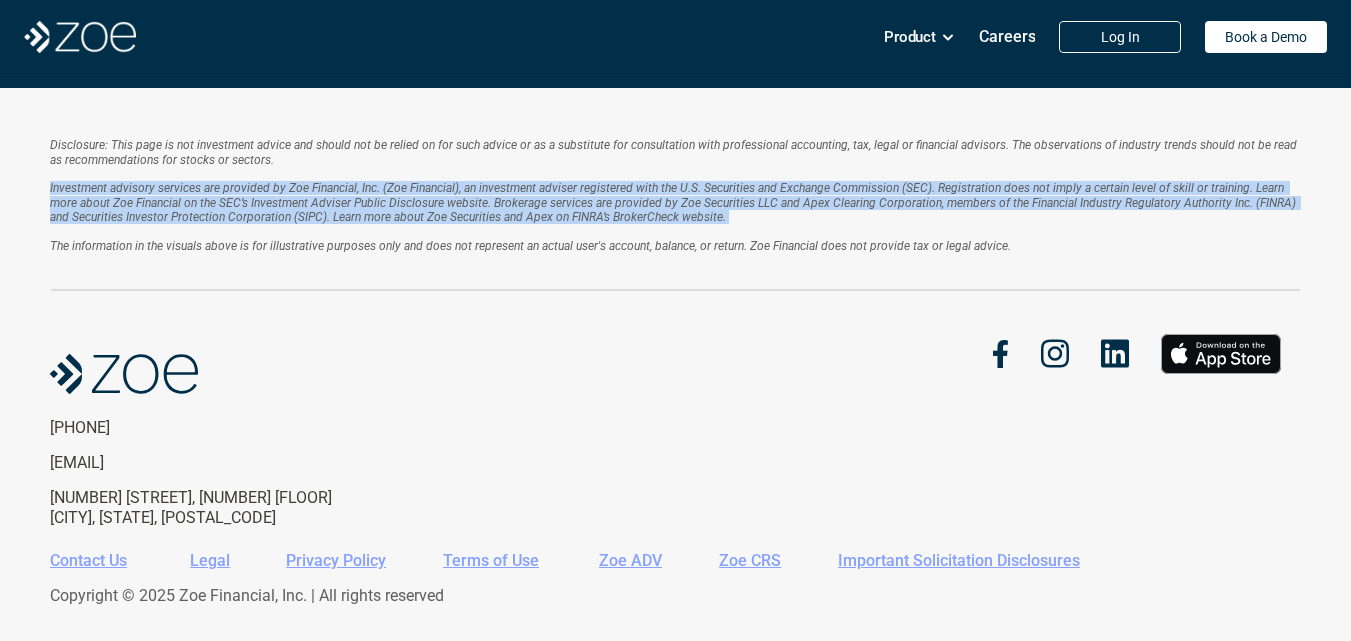click on "Investment advisory services are provided by Zoe Financial, Inc. (Zoe Financial), an investment adviser registered with the U.S. Securities and Exchange Commission (SEC). Registration does not imply a certain level of skill or training. Learn more about Zoe Financial on the SEC’s Investment Adviser Public Disclosure website. Brokerage services are provided by Zoe Securities LLC and Apex Clearing Corporation, members of the Financial Industry Regulatory Authority Inc. (FINRA) and Securities Investor Protection Corporation (SIPC). Learn more about Zoe Securities and Apex on FINRA’s BrokerCheck website." at bounding box center (674, 202) 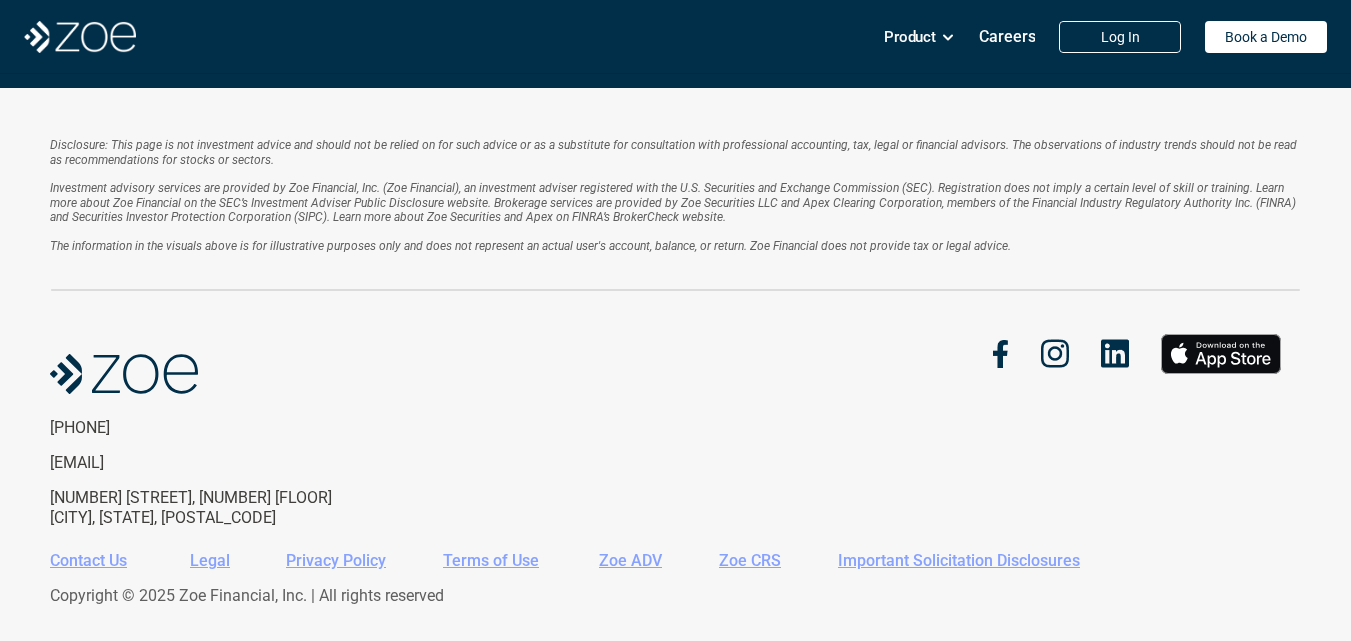 click on "Investment advisory services are provided by [COMPANY_NAME], an investment adviser registered with the U.S. Securities and Exchange Commission (SEC). Registration does not imply a certain level of skill or training. Learn more about [COMPANY_NAME] on the SEC’s Investment Adviser Public Disclosure website. Brokerage services are provided by [COMPANY_NAME] and [COMPANY_NAME], members of the Financial Industry Regulatory Authority Inc. (FINRA) and Securities Investor Protection Corporation (SIPC). Learn more about [COMPANY_NAME] and [COMPANY_NAME] on FINRA’s BrokerCheck website. The information in the visuals above is for illustrative purposes only and does not represent an actual user's account, balance, or return. [COMPANY_NAME] does not provide tax or legal advice." at bounding box center [675, 217] 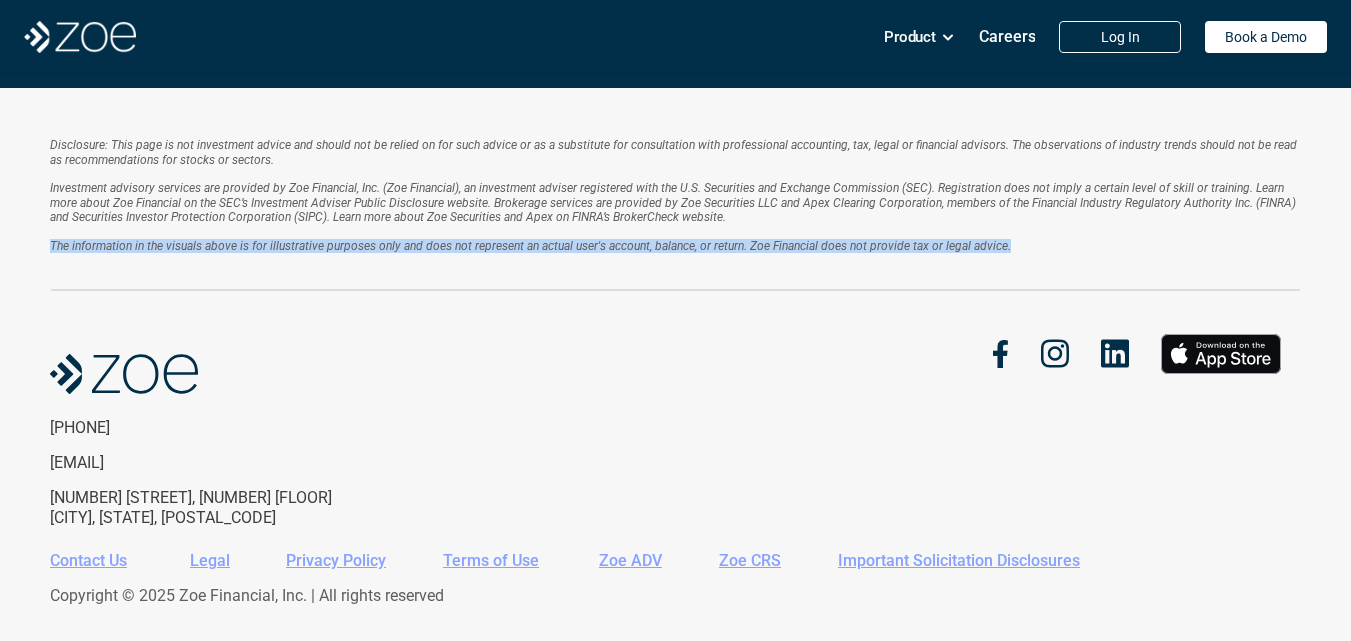 click on "Investment advisory services are provided by [COMPANY_NAME], an investment adviser registered with the U.S. Securities and Exchange Commission (SEC). Registration does not imply a certain level of skill or training. Learn more about [COMPANY_NAME] on the SEC’s Investment Adviser Public Disclosure website. Brokerage services are provided by [COMPANY_NAME] and [COMPANY_NAME], members of the Financial Industry Regulatory Authority Inc. (FINRA) and Securities Investor Protection Corporation (SIPC). Learn more about [COMPANY_NAME] and [COMPANY_NAME] on FINRA’s BrokerCheck website. The information in the visuals above is for illustrative purposes only and does not represent an actual user's account, balance, or return. [COMPANY_NAME] does not provide tax or legal advice." at bounding box center (675, 217) 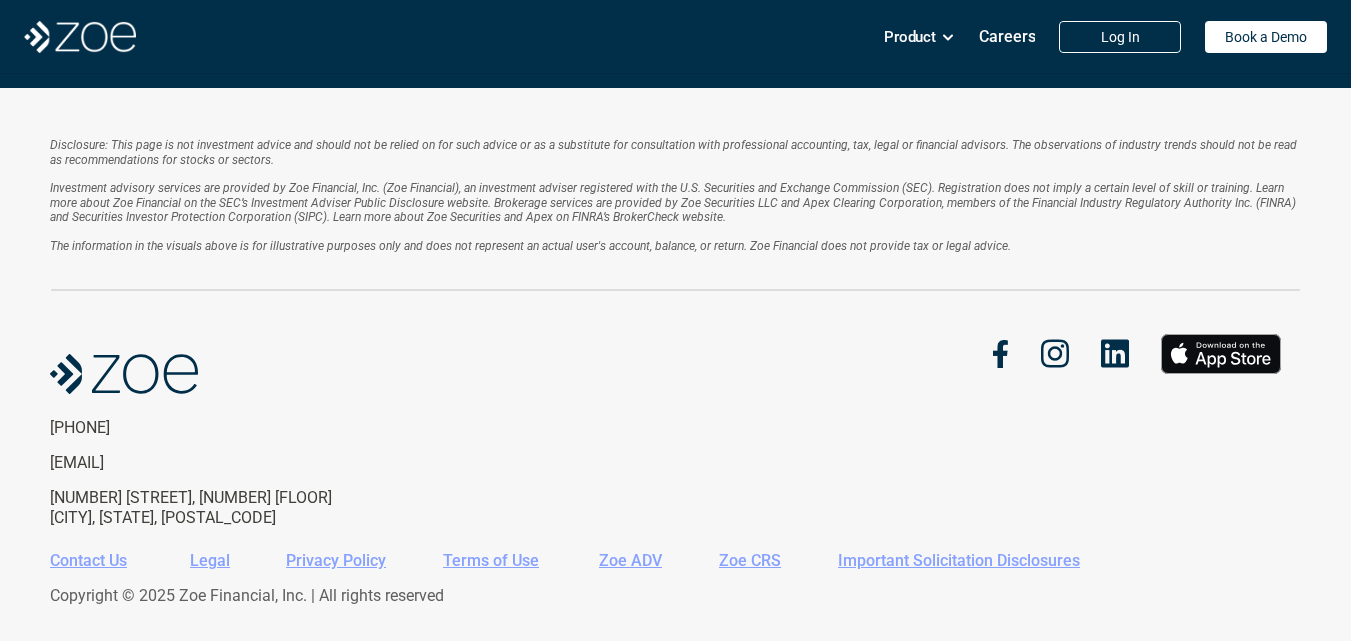click on "Disclosure: This page is not investment advice and should not be relied on for such advice or as a substitute for consultation with professional accounting, tax, legal or financial advisors. The observations of industry trends should not be read as recommendations for stocks or sectors." at bounding box center [675, 152] 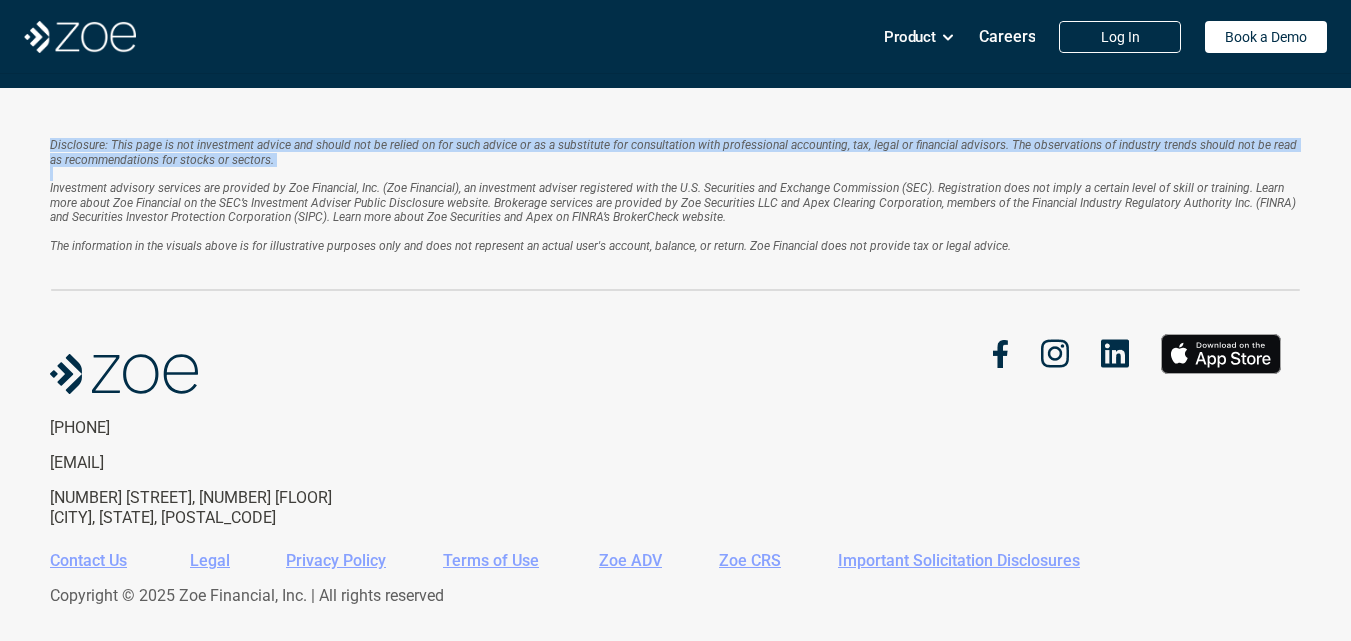 click on "Disclosure: This page is not investment advice and should not be relied on for such advice or as a substitute for consultation with professional accounting, tax, legal or financial advisors. The observations of industry trends should not be read as recommendations for stocks or sectors." at bounding box center [675, 152] 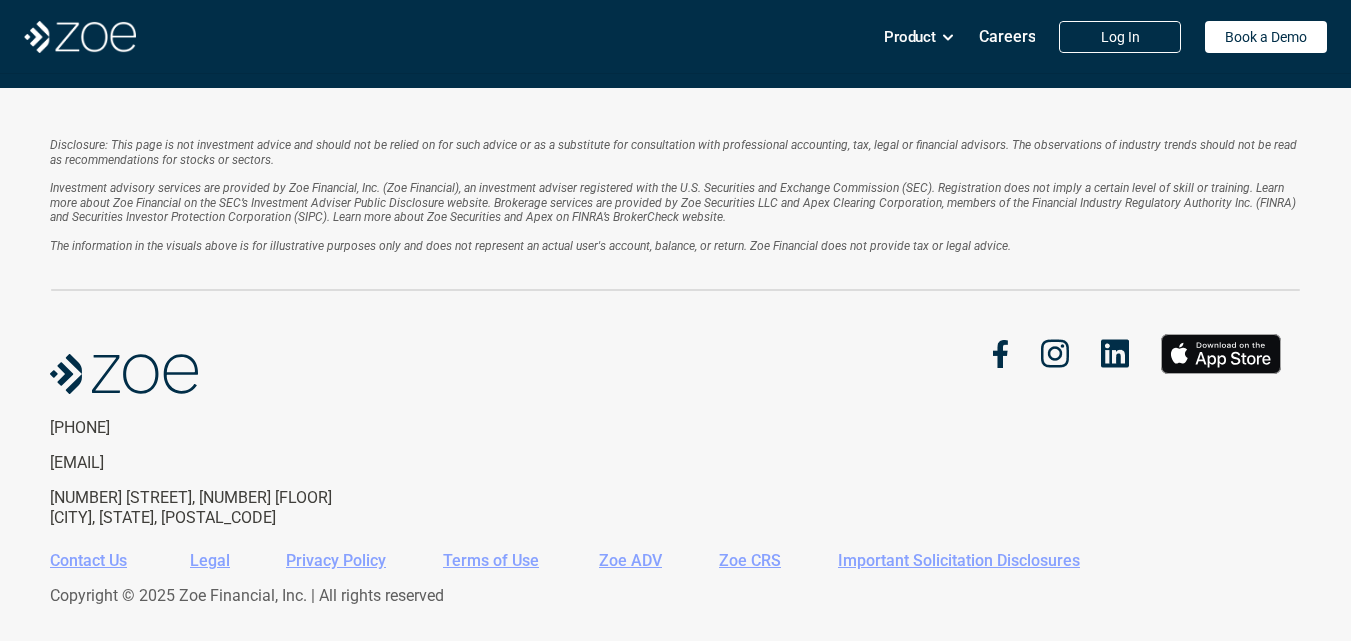 click on "Investment advisory services are provided by Zoe Financial, Inc. (Zoe Financial), an investment adviser registered with the U.S. Securities and Exchange Commission (SEC). Registration does not imply a certain level of skill or training. Learn more about Zoe Financial on the SEC’s Investment Adviser Public Disclosure website. Brokerage services are provided by Zoe Securities LLC and Apex Clearing Corporation, members of the Financial Industry Regulatory Authority Inc. (FINRA) and Securities Investor Protection Corporation (SIPC). Learn more about Zoe Securities and Apex on FINRA’s BrokerCheck website." at bounding box center (674, 202) 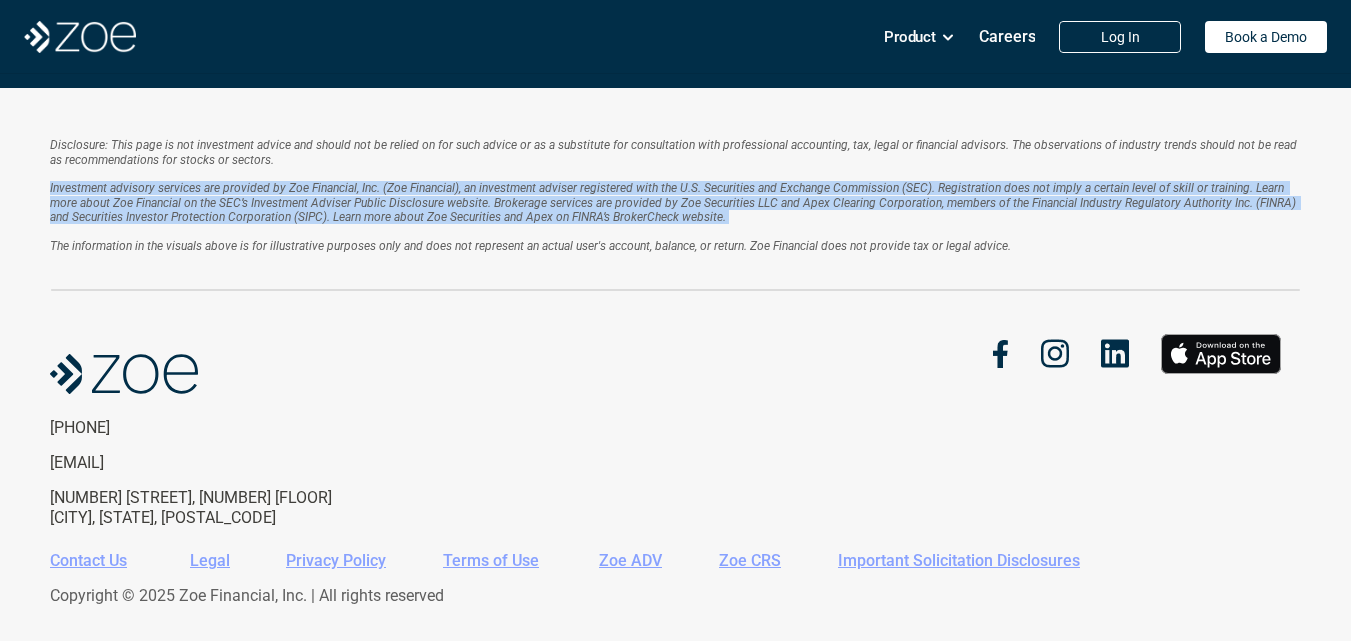 click on "Investment advisory services are provided by Zoe Financial, Inc. (Zoe Financial), an investment adviser registered with the U.S. Securities and Exchange Commission (SEC). Registration does not imply a certain level of skill or training. Learn more about Zoe Financial on the SEC’s Investment Adviser Public Disclosure website. Brokerage services are provided by Zoe Securities LLC and Apex Clearing Corporation, members of the Financial Industry Regulatory Authority Inc. (FINRA) and Securities Investor Protection Corporation (SIPC). Learn more about Zoe Securities and Apex on FINRA’s BrokerCheck website." at bounding box center (674, 202) 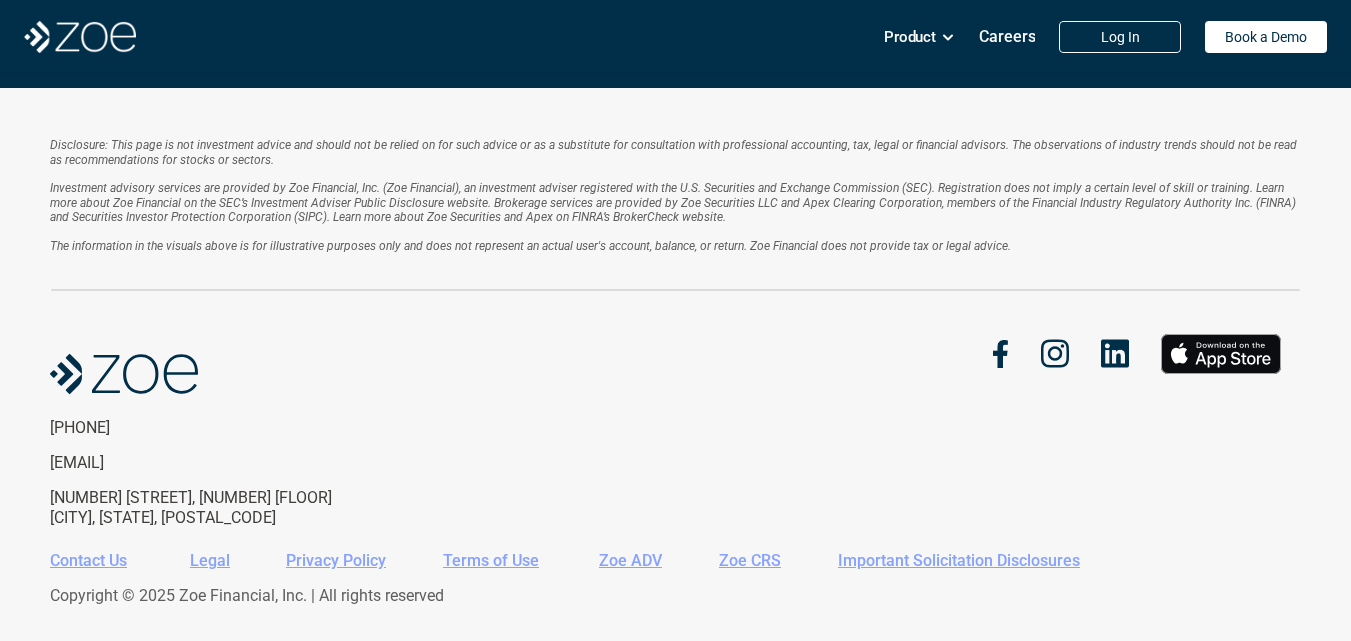 click on "The information in the visuals above is for illustrative purposes only and does not represent an actual user's account, balance, or return. Zoe Financial does not provide tax or legal advice." at bounding box center [530, 246] 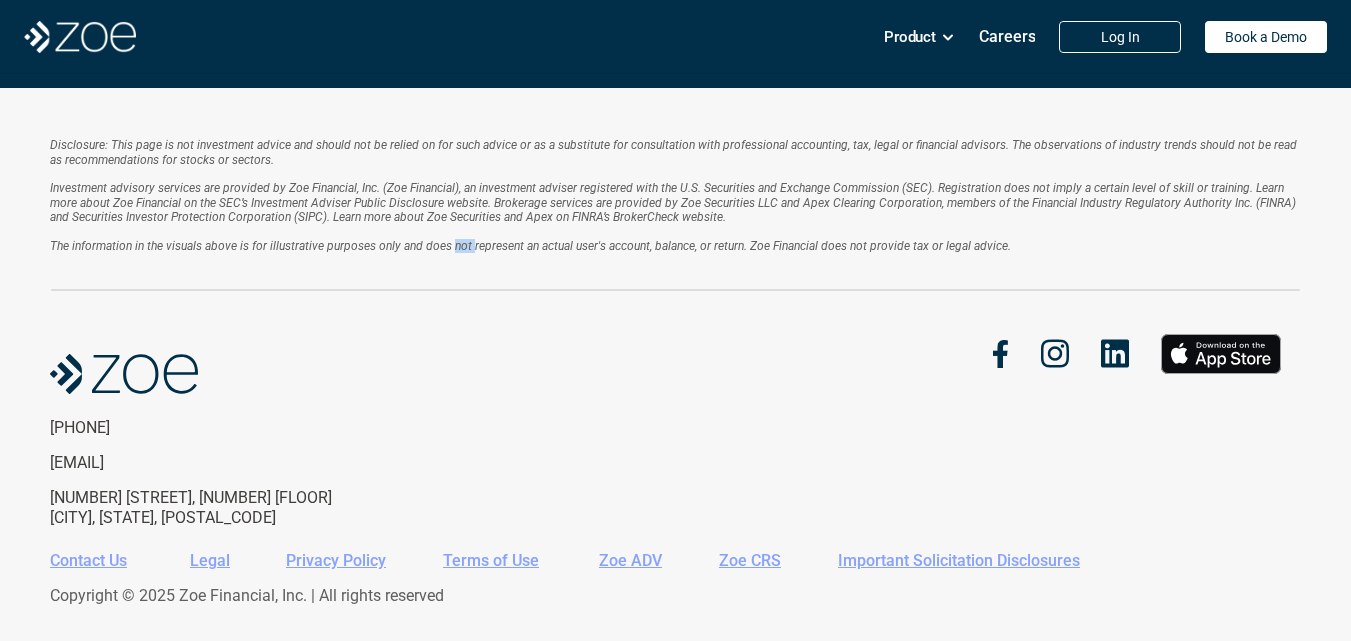 click on "The information in the visuals above is for illustrative purposes only and does not represent an actual user's account, balance, or return. Zoe Financial does not provide tax or legal advice." at bounding box center (530, 246) 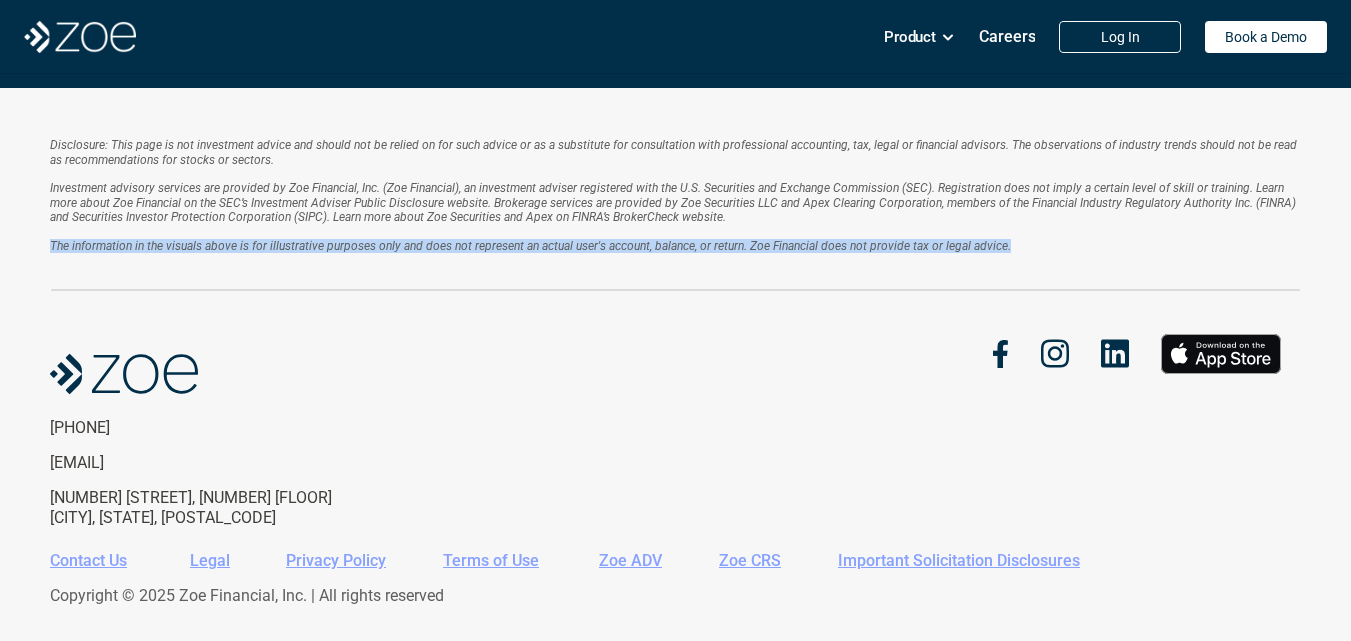 click on "The information in the visuals above is for illustrative purposes only and does not represent an actual user's account, balance, or return. Zoe Financial does not provide tax or legal advice." at bounding box center [530, 246] 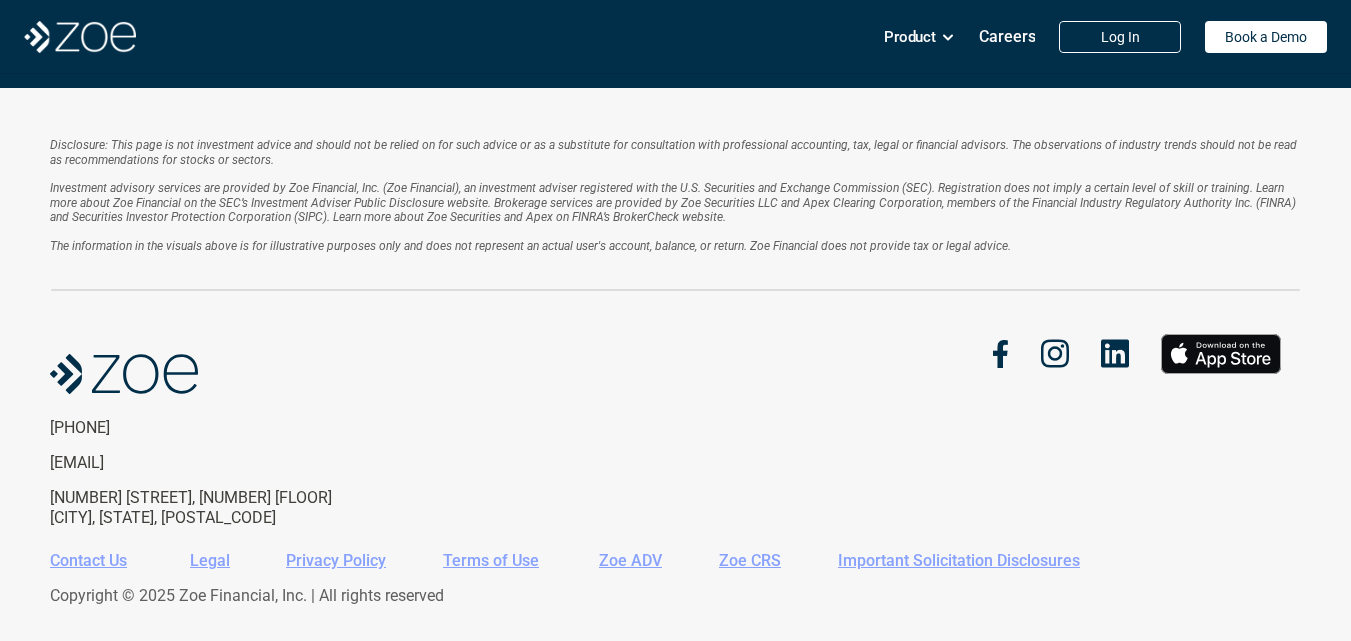 click at bounding box center [1000, 354] 